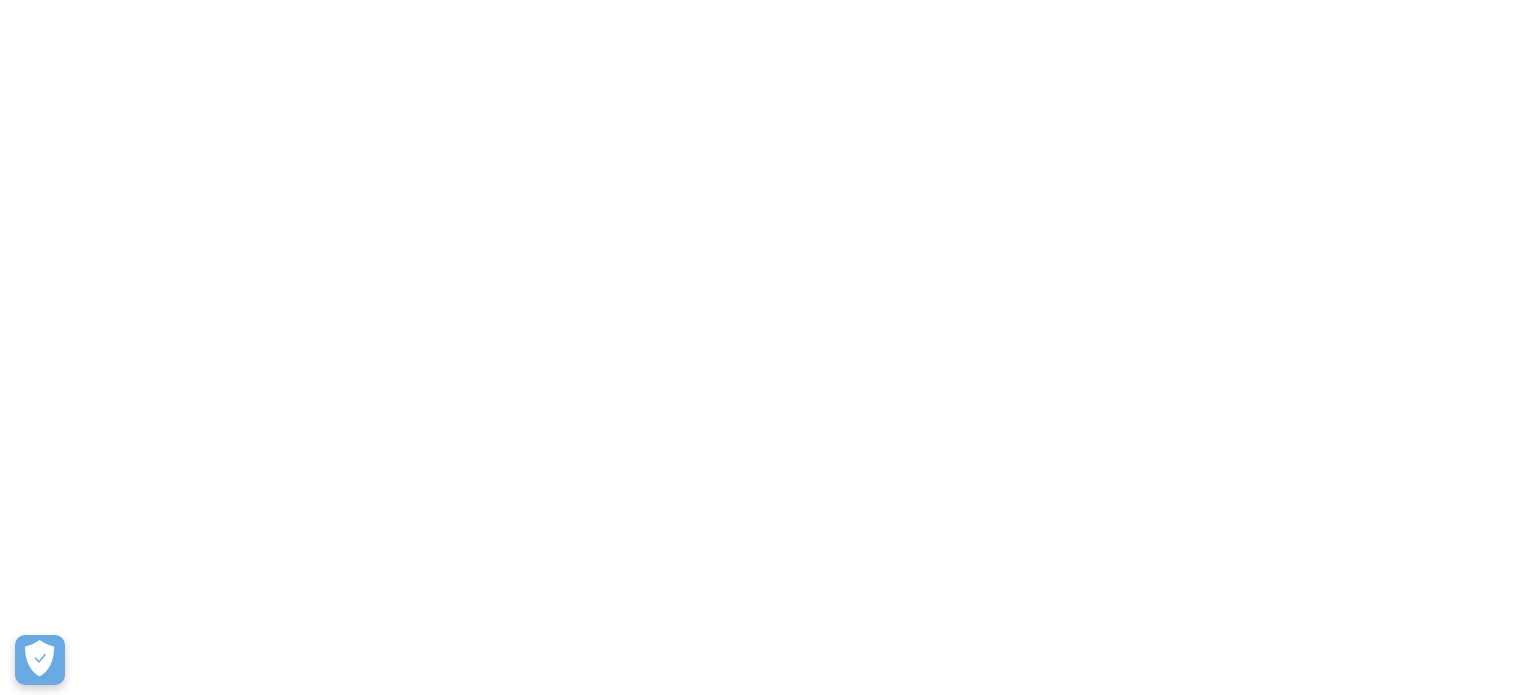 scroll, scrollTop: 0, scrollLeft: 0, axis: both 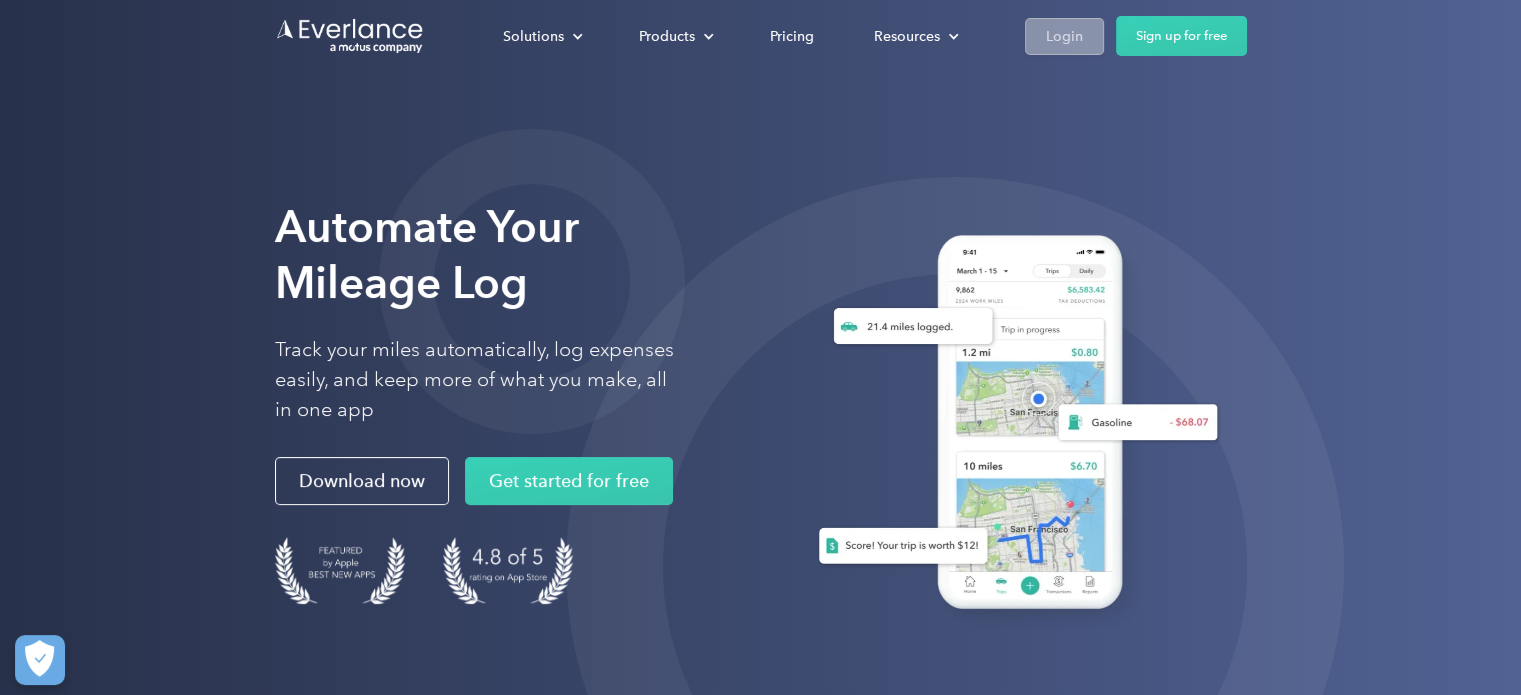 click on "Login" at bounding box center (1064, 36) 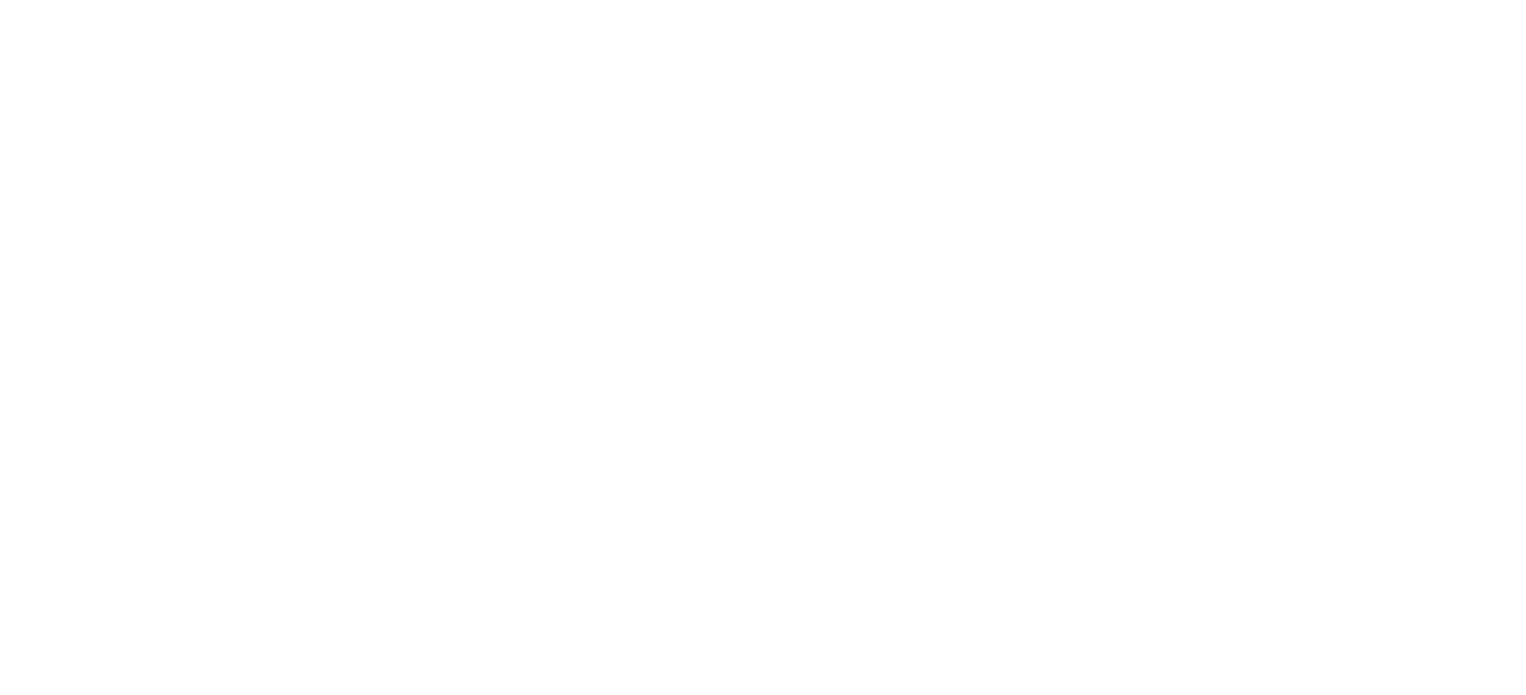 scroll, scrollTop: 0, scrollLeft: 0, axis: both 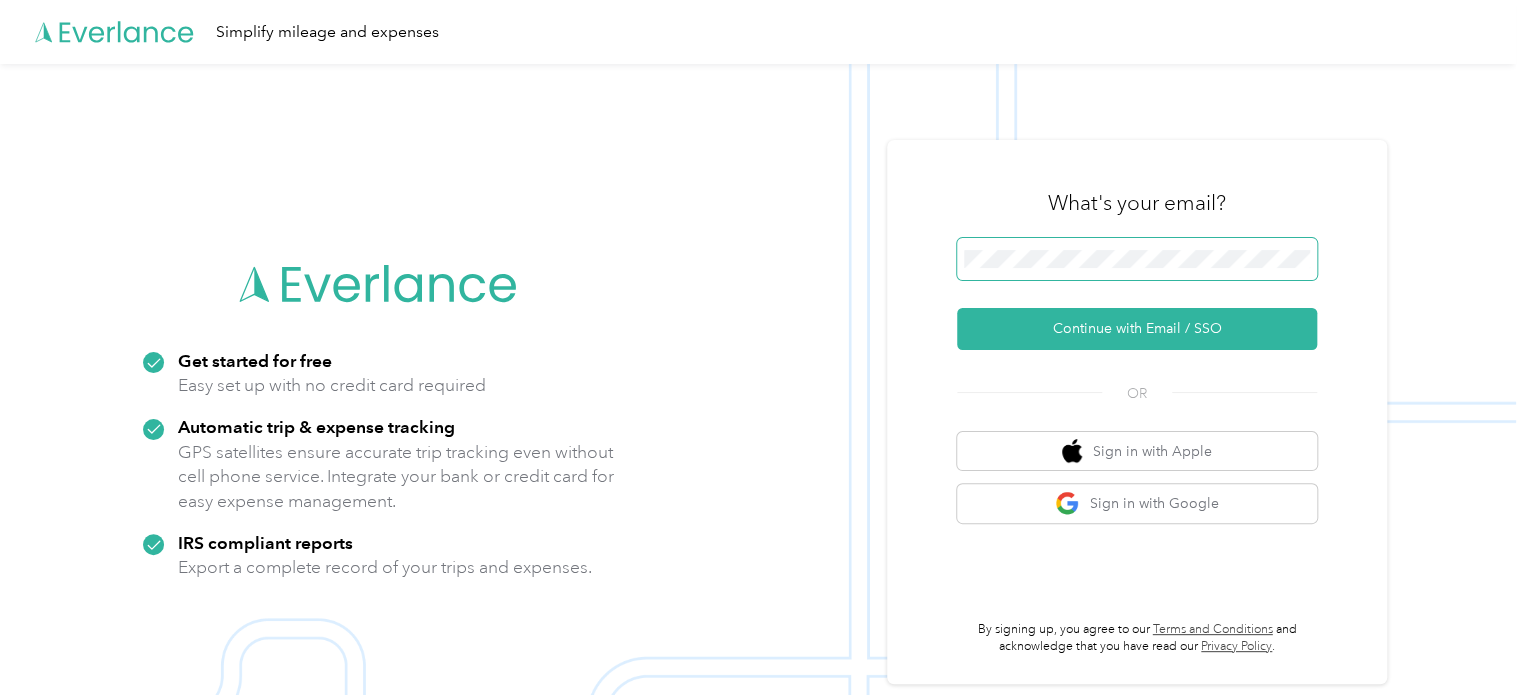 click at bounding box center (1137, 259) 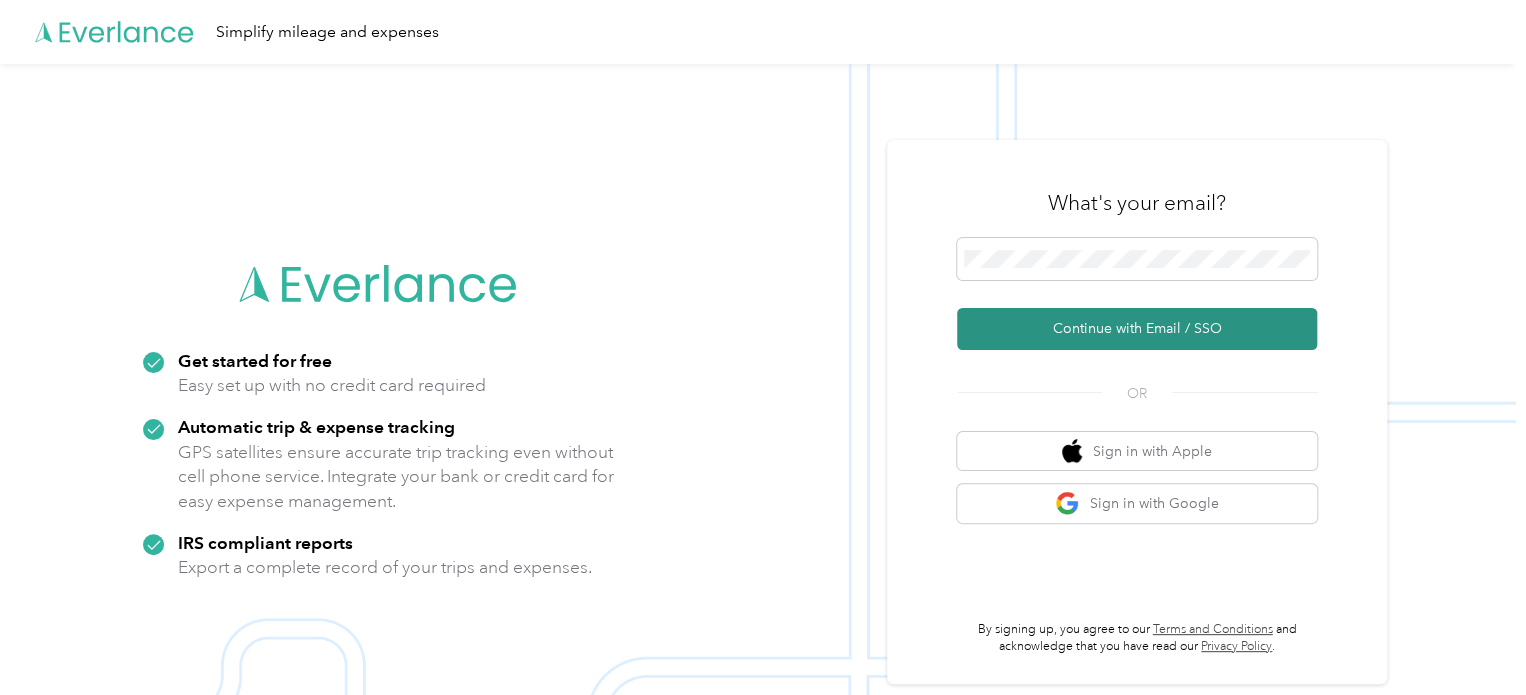 click on "Continue with Email / SSO" at bounding box center (1137, 329) 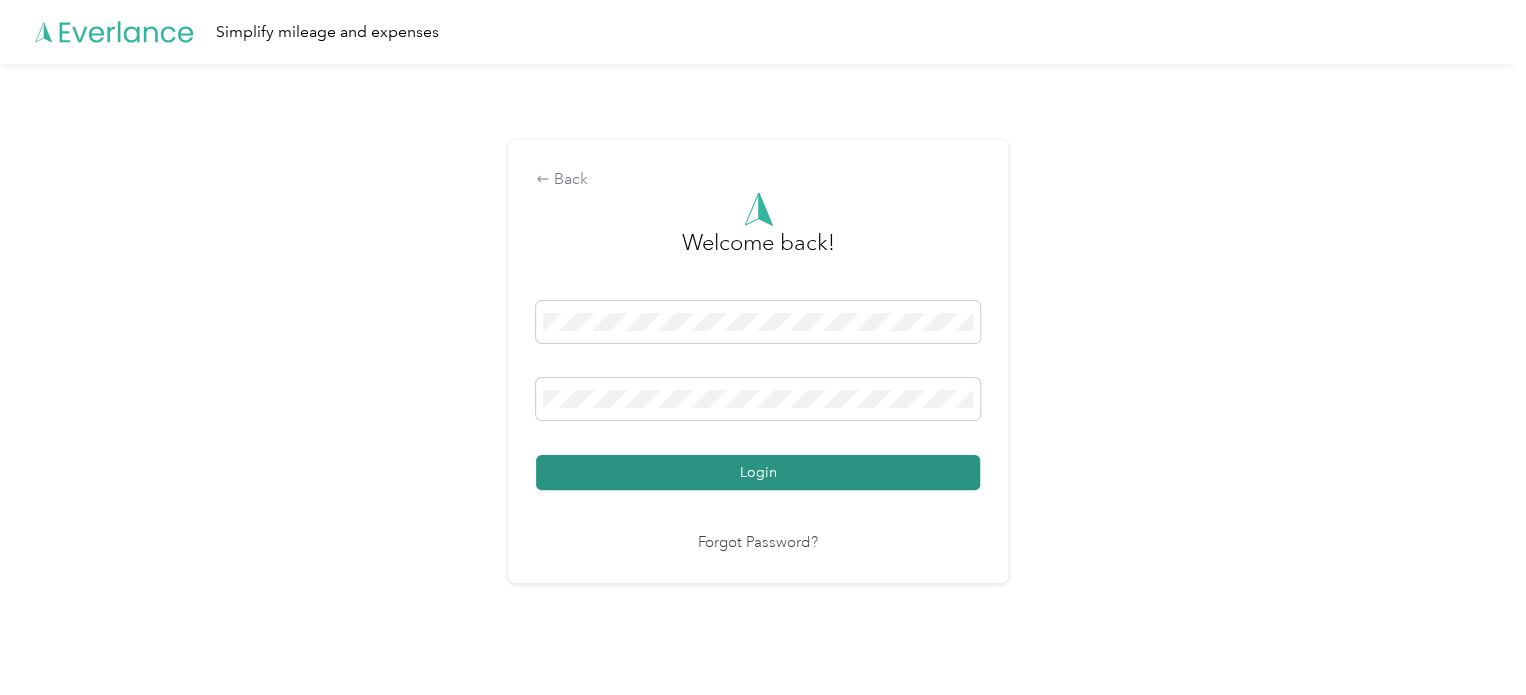 click on "Login" at bounding box center [758, 472] 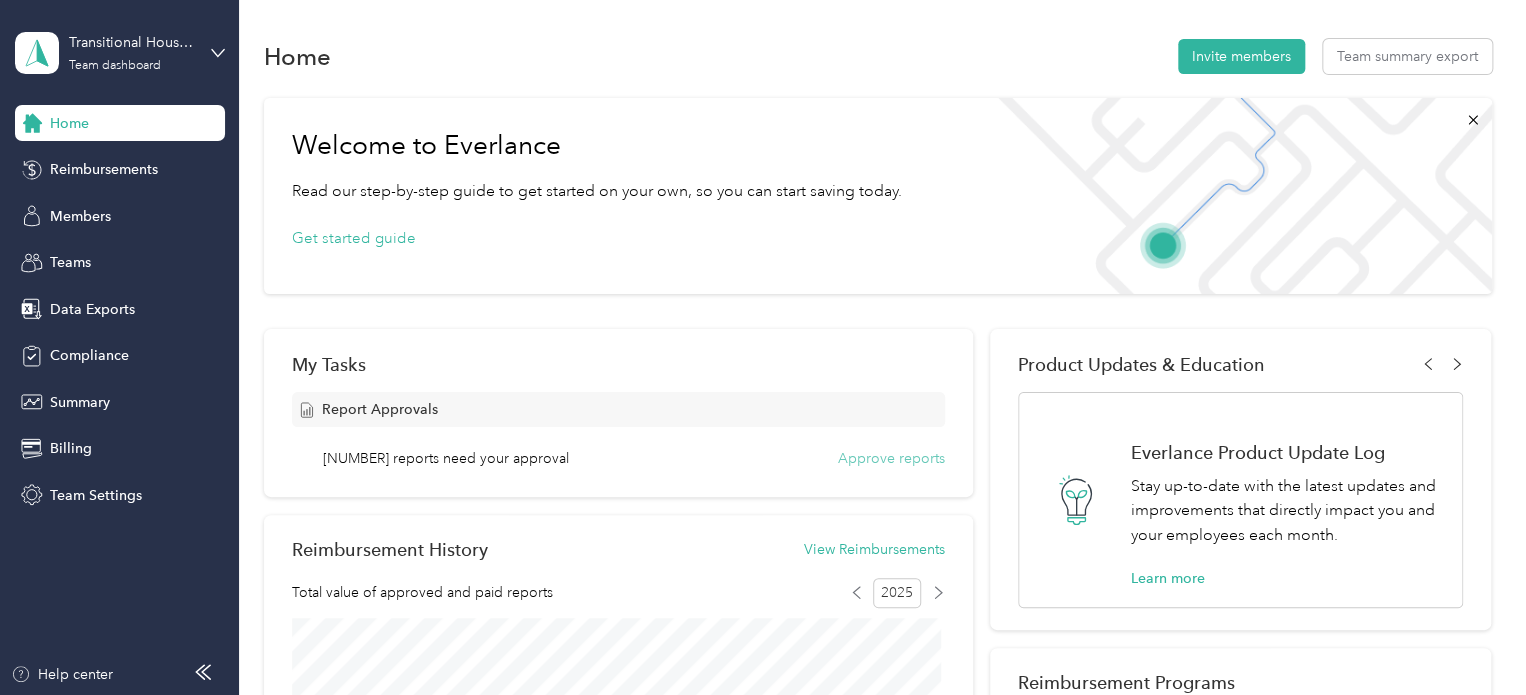 click on "Approve reports" at bounding box center (891, 458) 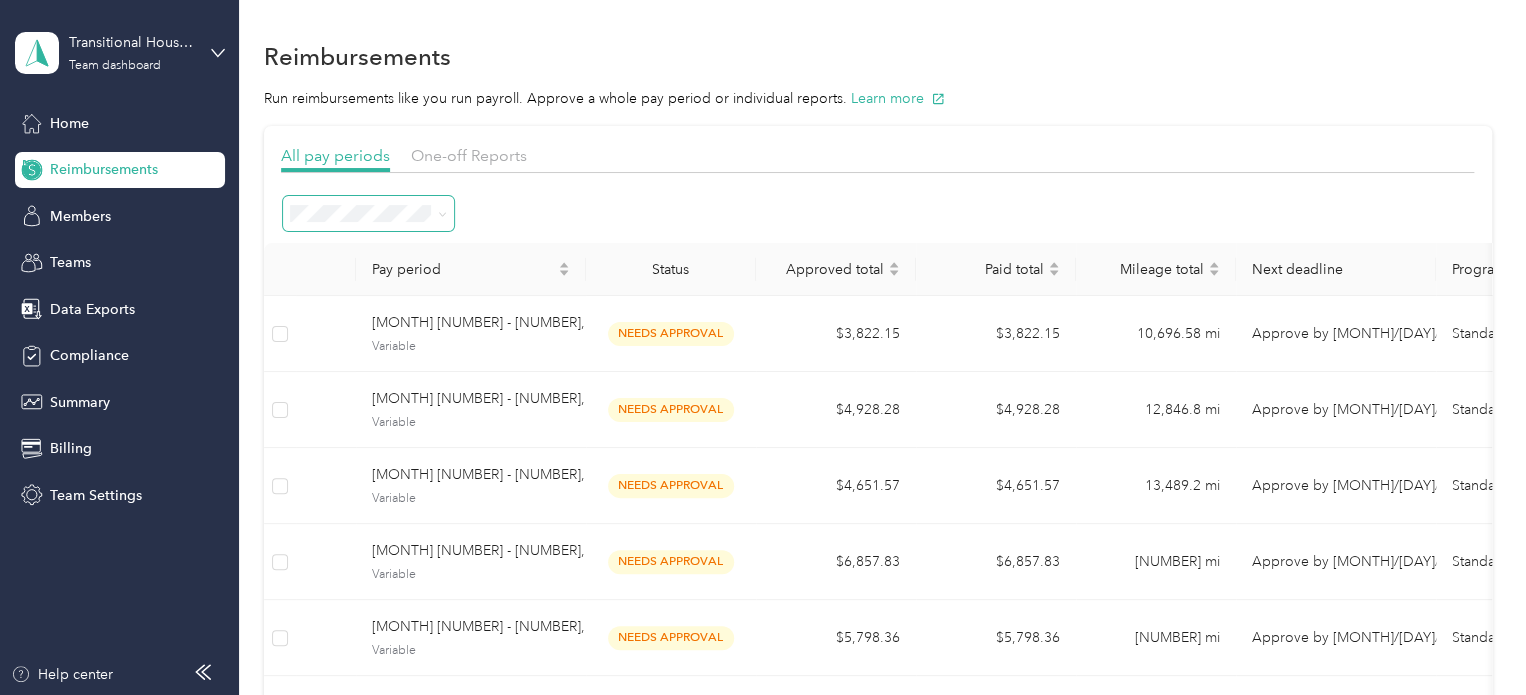 click 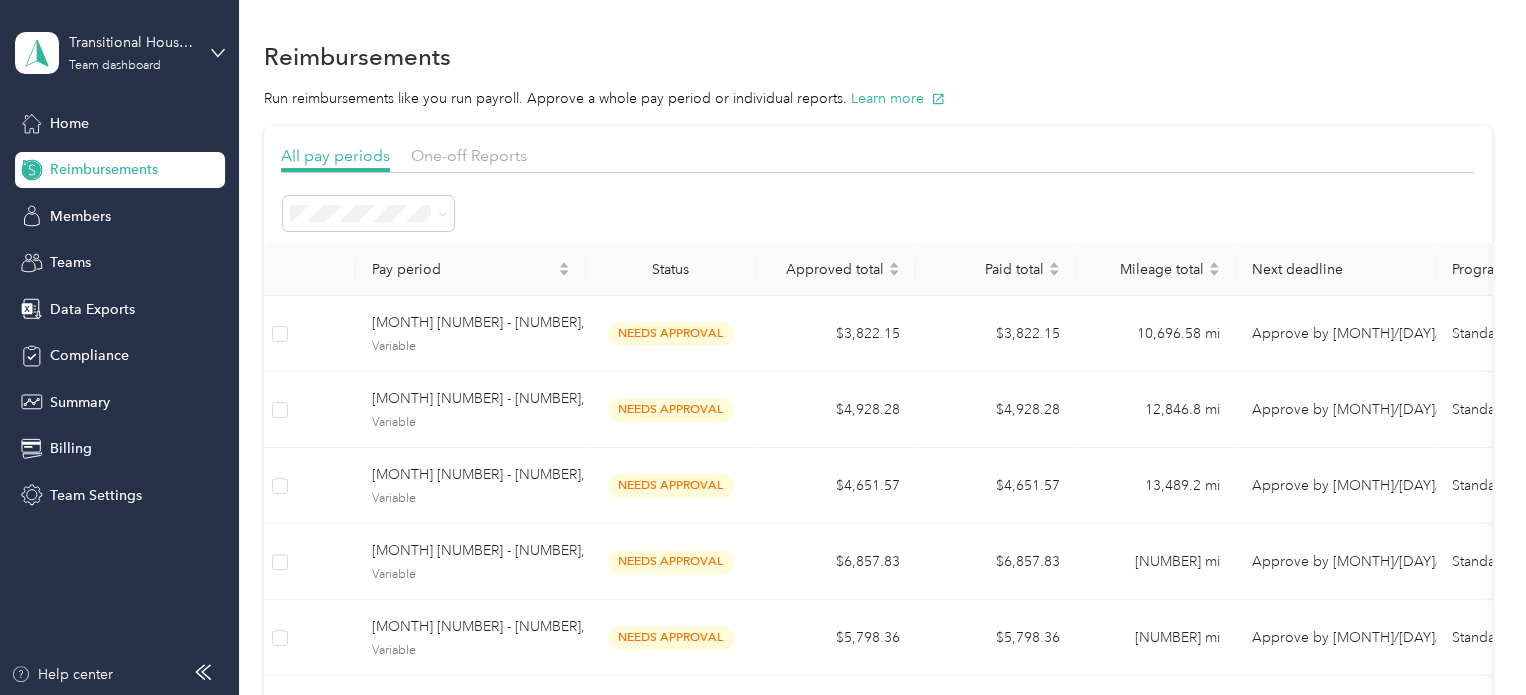click on "All periods" at bounding box center (368, 243) 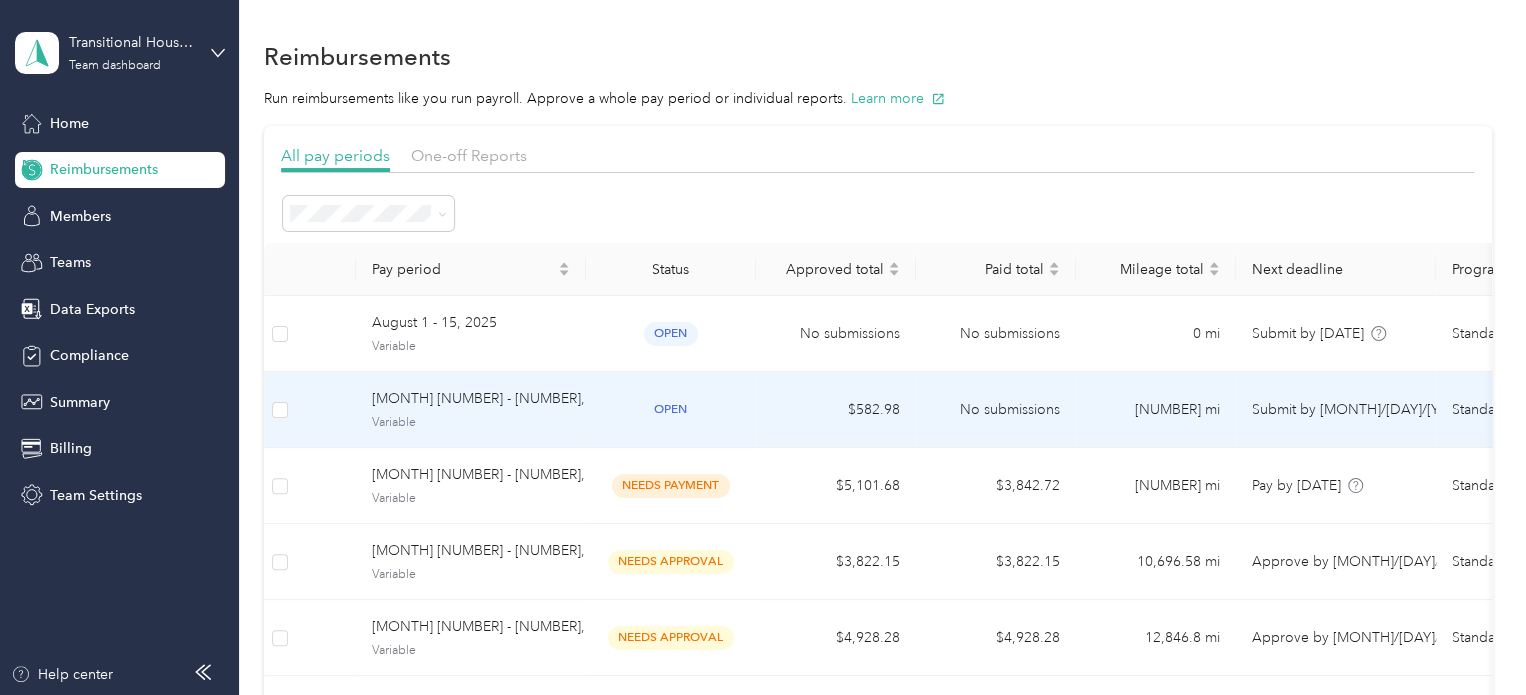 click on "open" at bounding box center (671, 410) 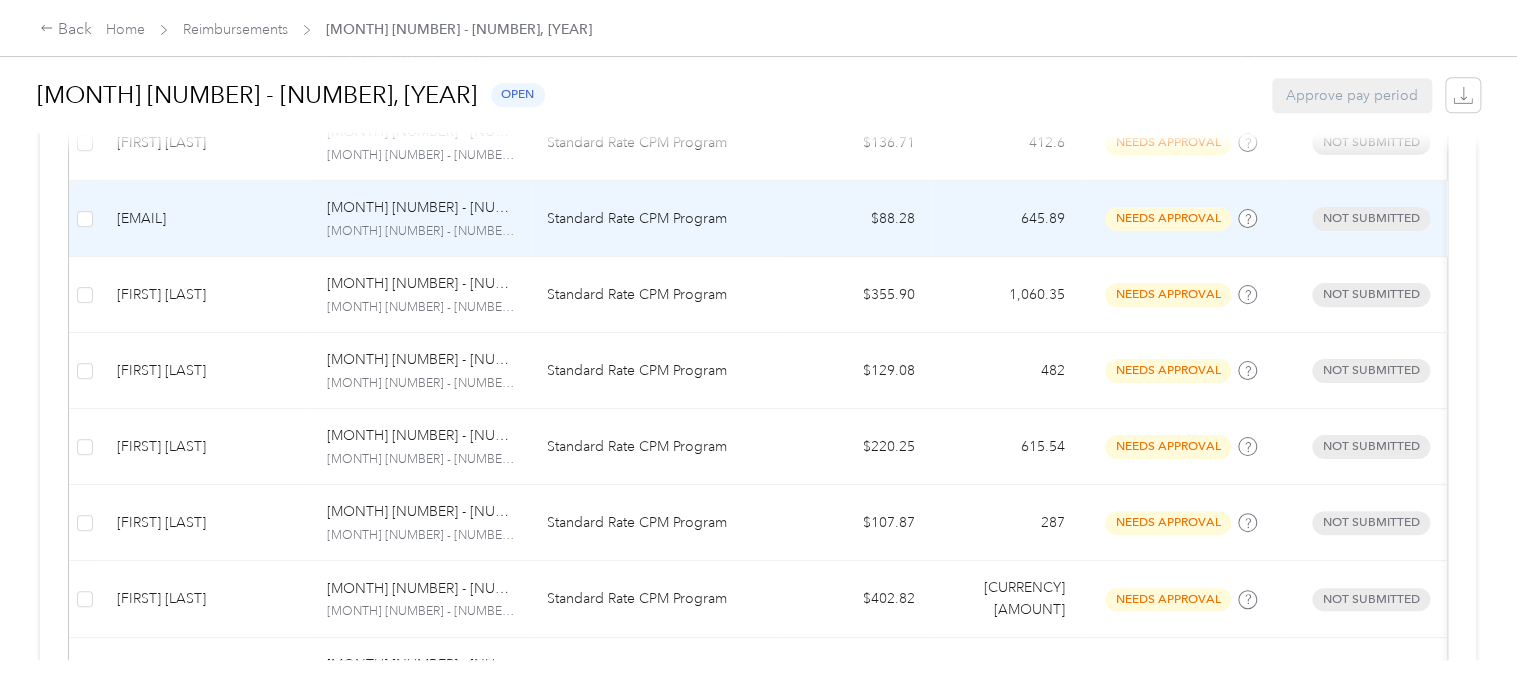 scroll, scrollTop: 840, scrollLeft: 0, axis: vertical 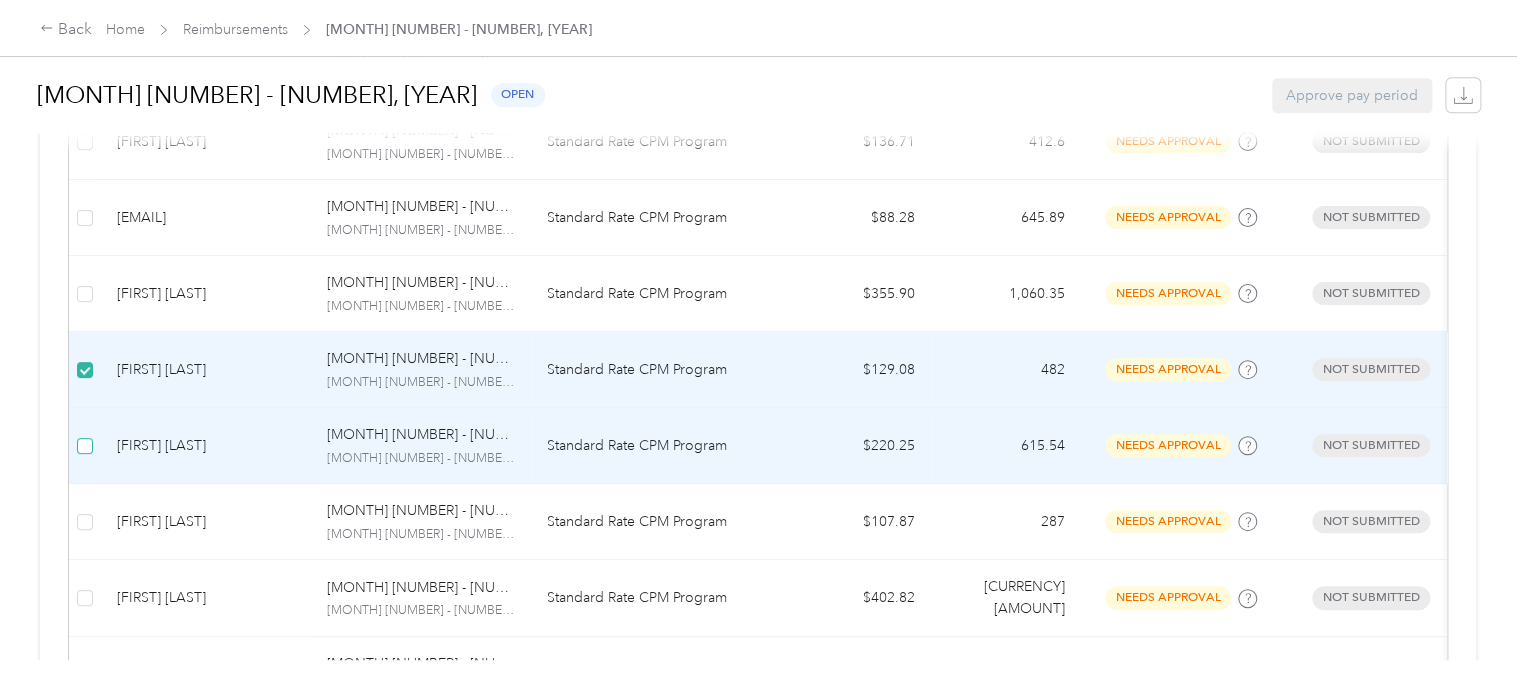 click at bounding box center [85, 446] 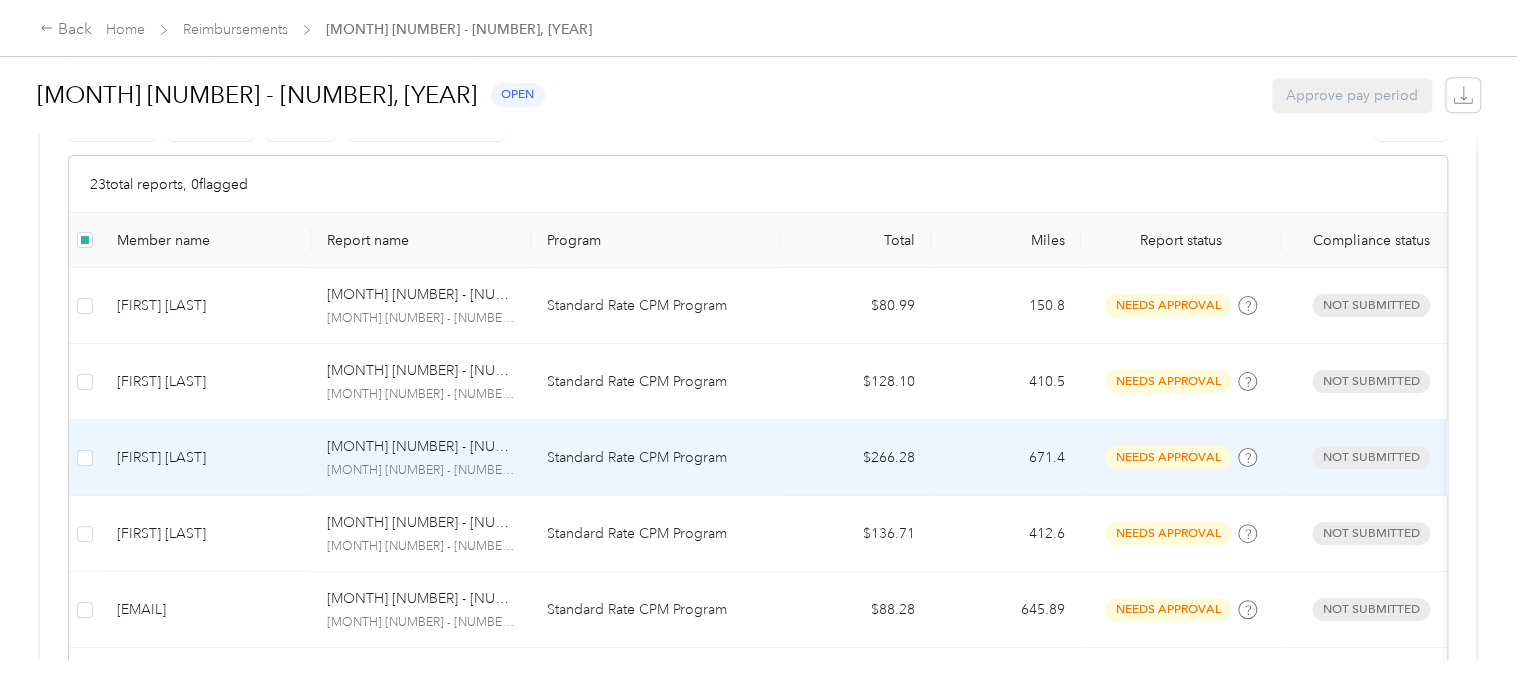 scroll, scrollTop: 452, scrollLeft: 0, axis: vertical 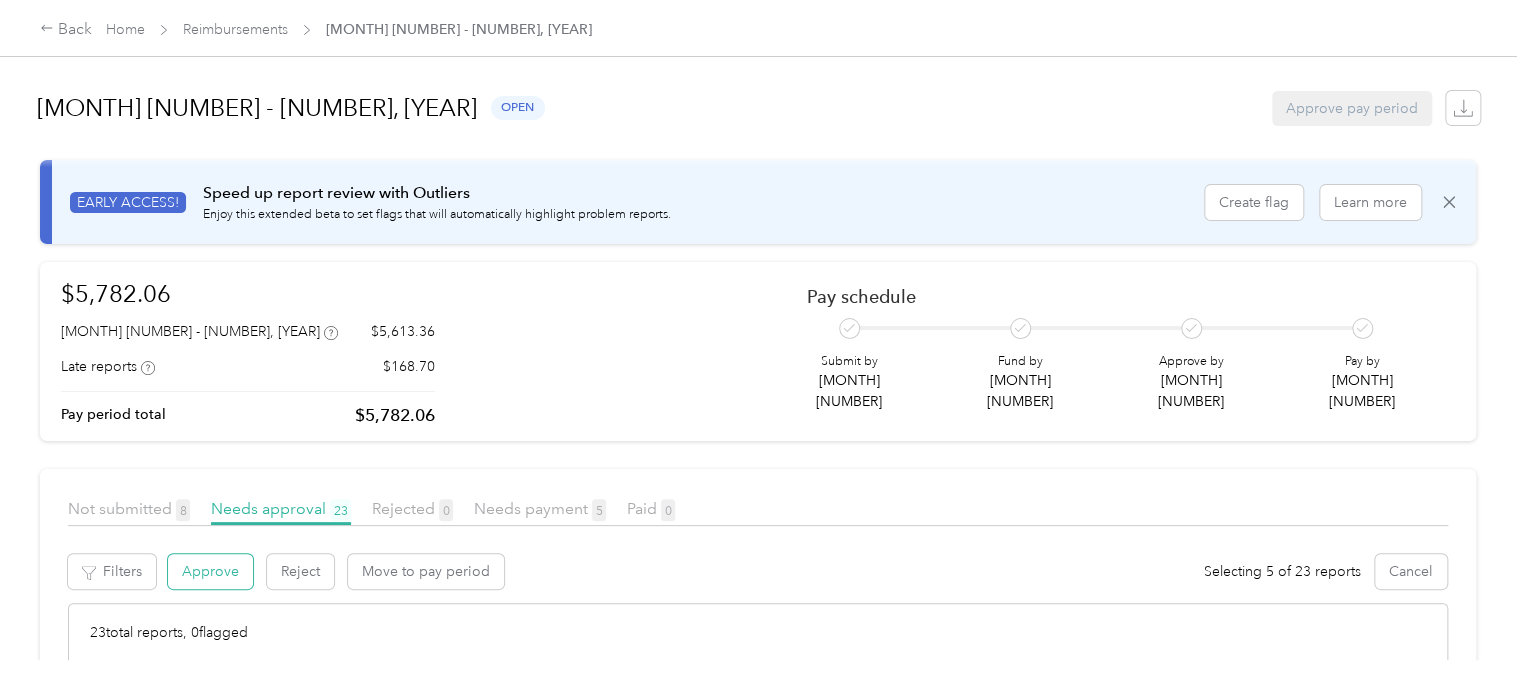 click on "Approve" at bounding box center (210, 571) 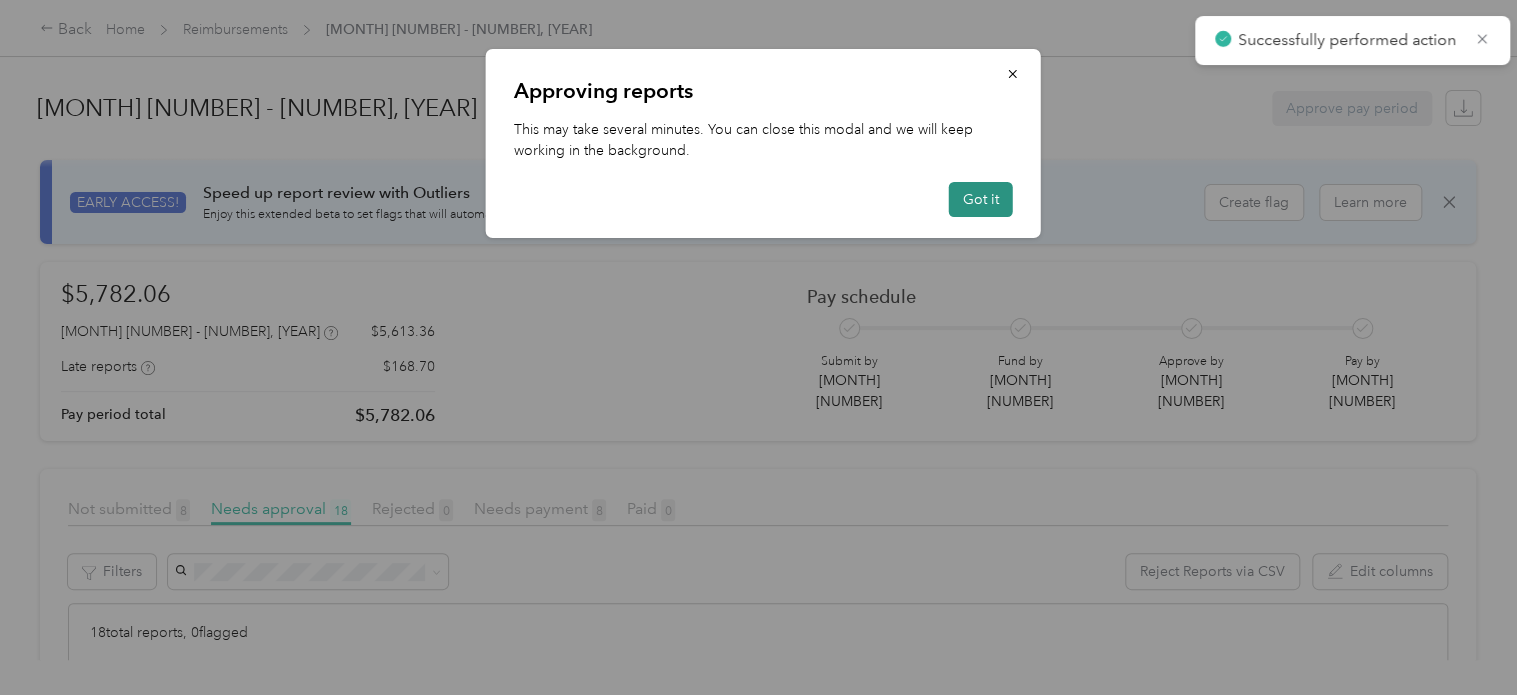 click on "Got it" at bounding box center (981, 199) 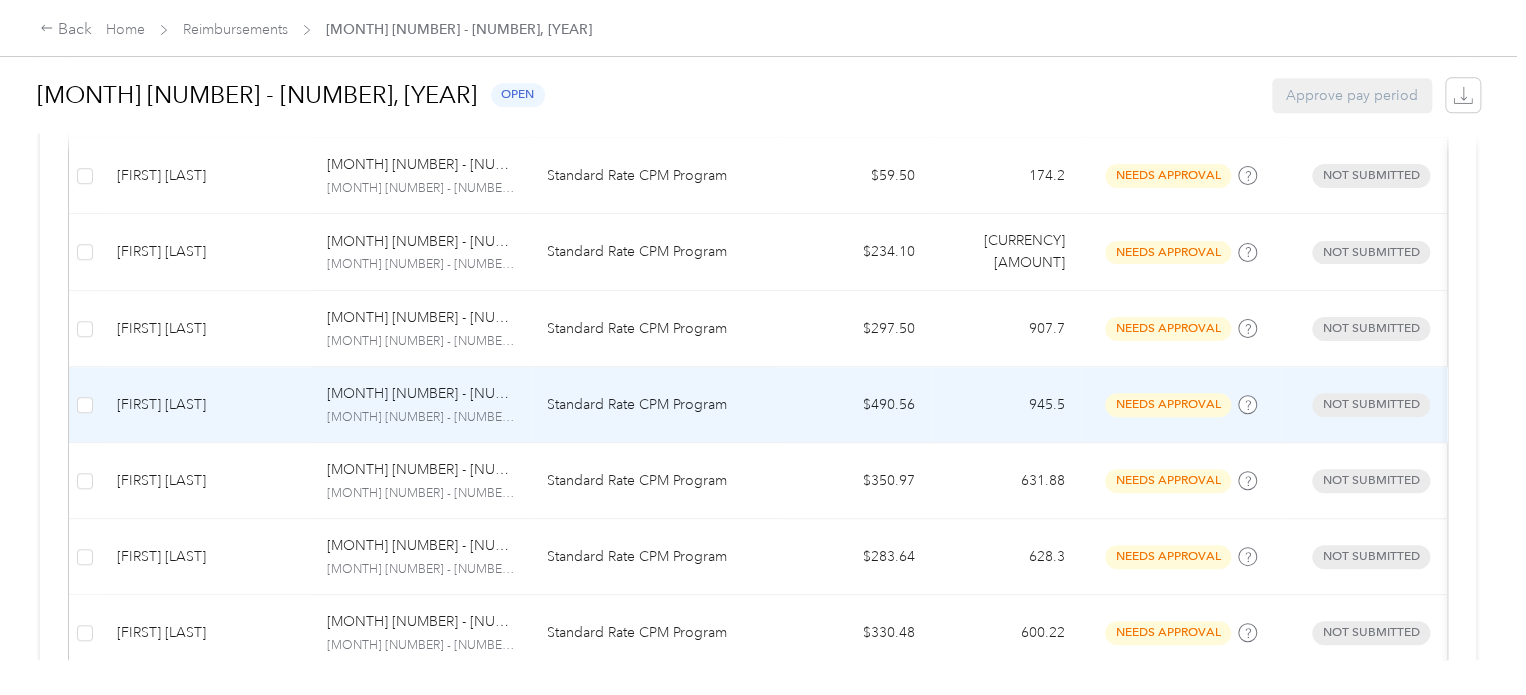 scroll, scrollTop: 1188, scrollLeft: 0, axis: vertical 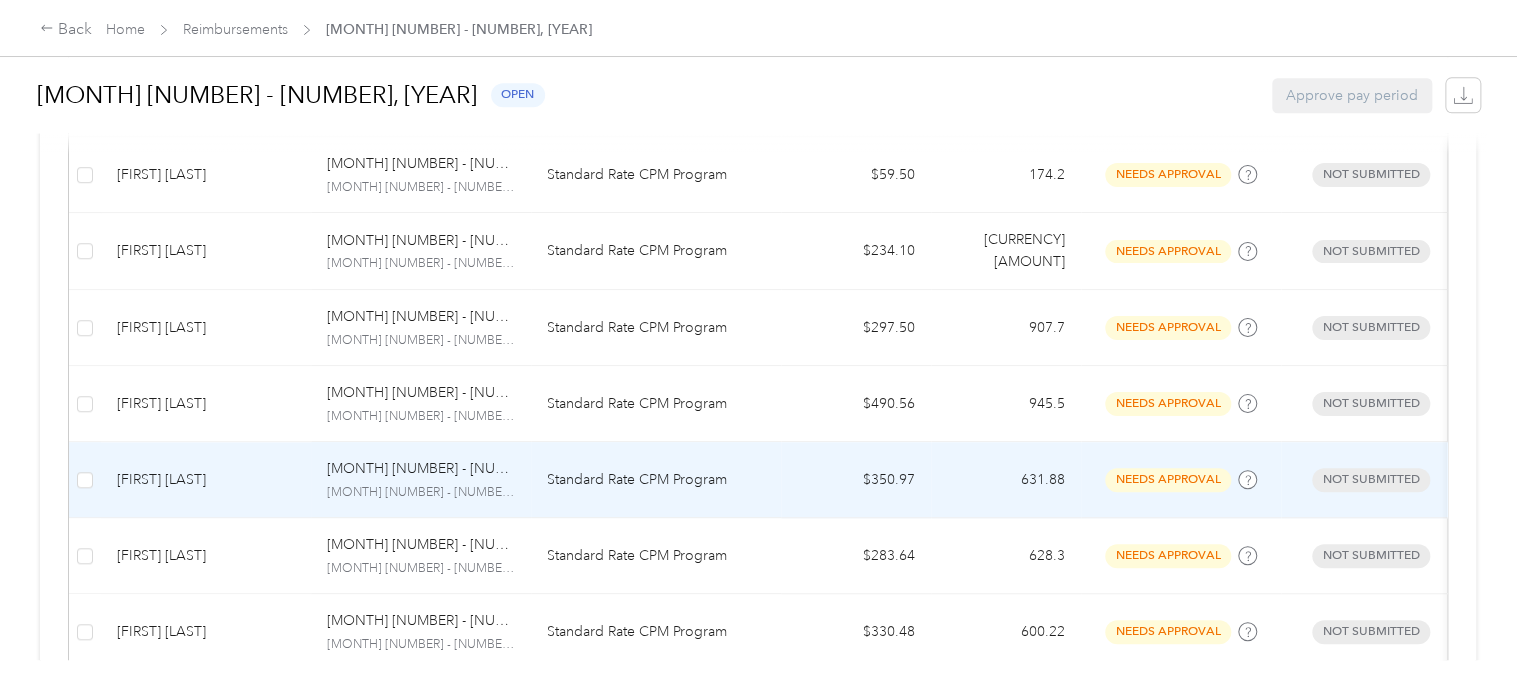click on "Standard Rate CPM Program" at bounding box center (656, 480) 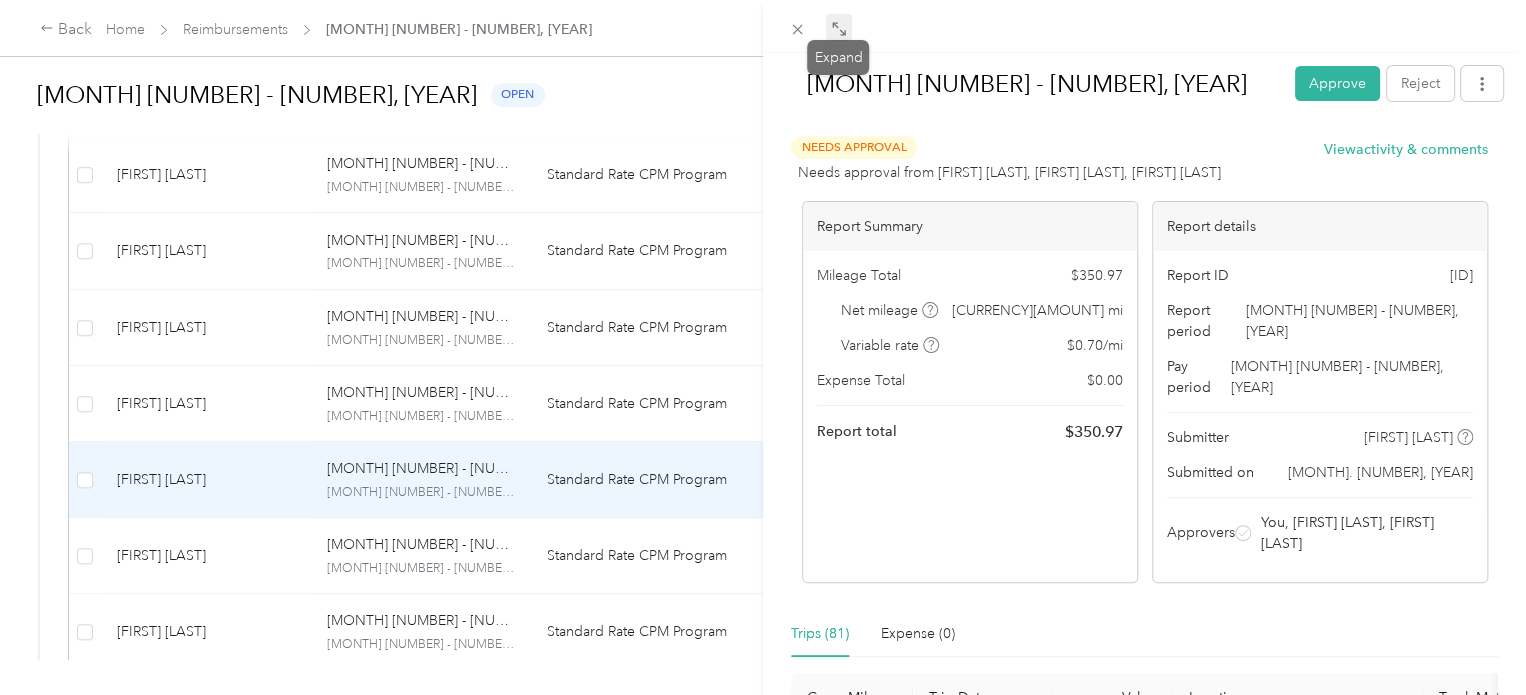 click 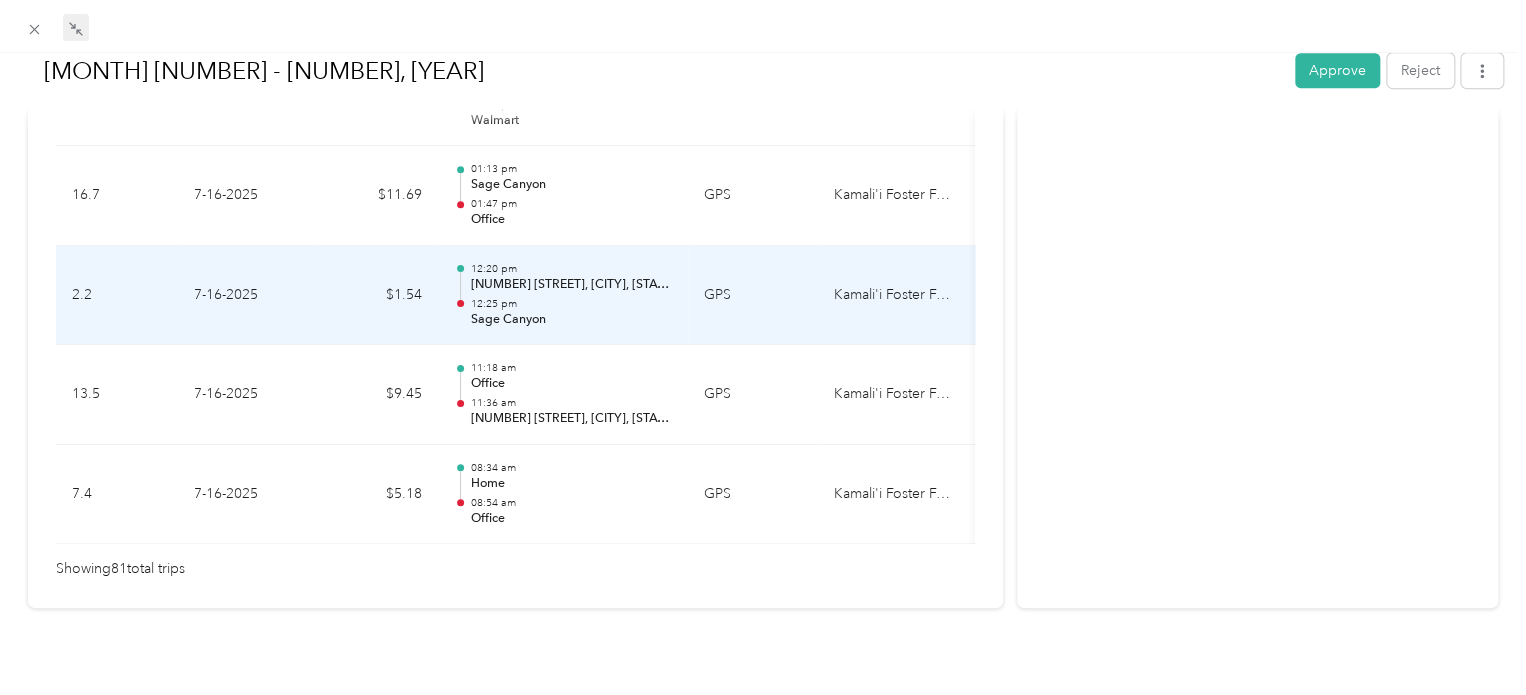 scroll, scrollTop: 8216, scrollLeft: 0, axis: vertical 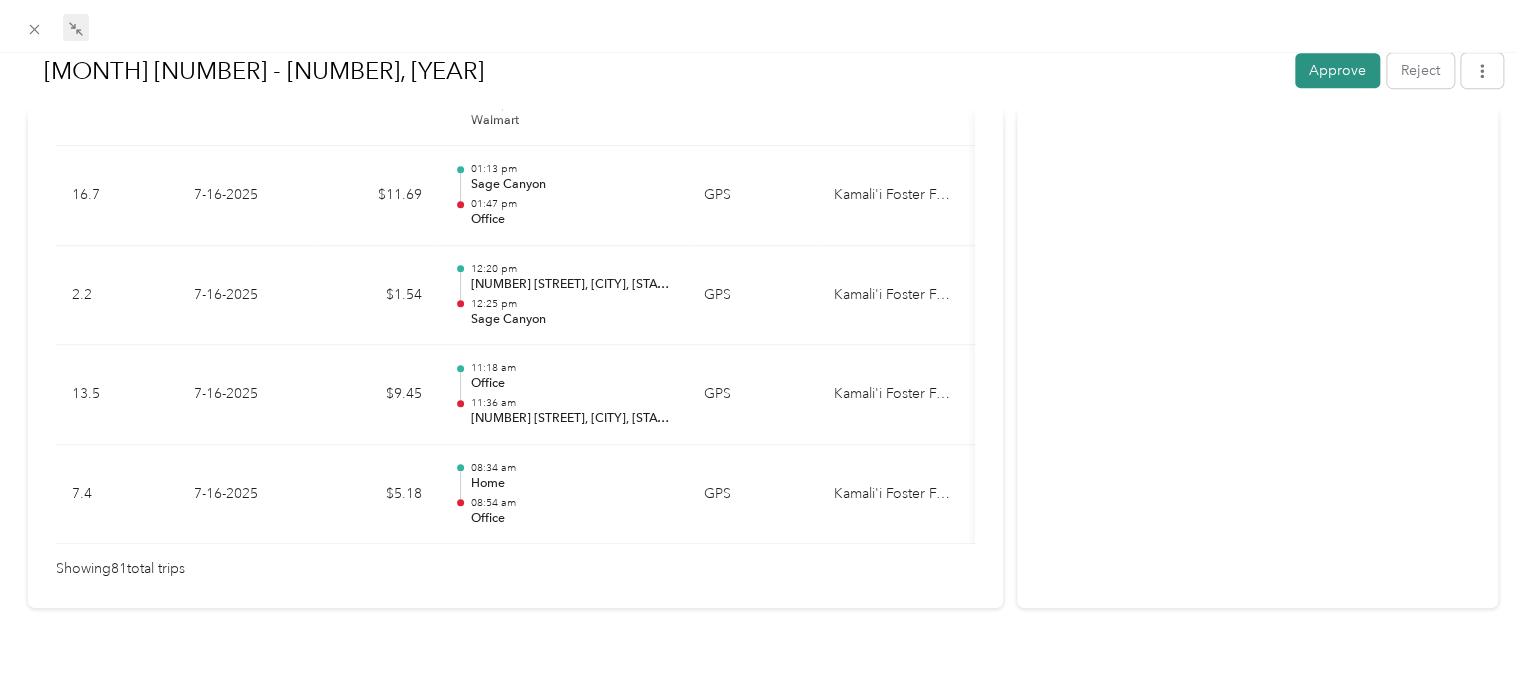 click on "Approve" at bounding box center [1337, 70] 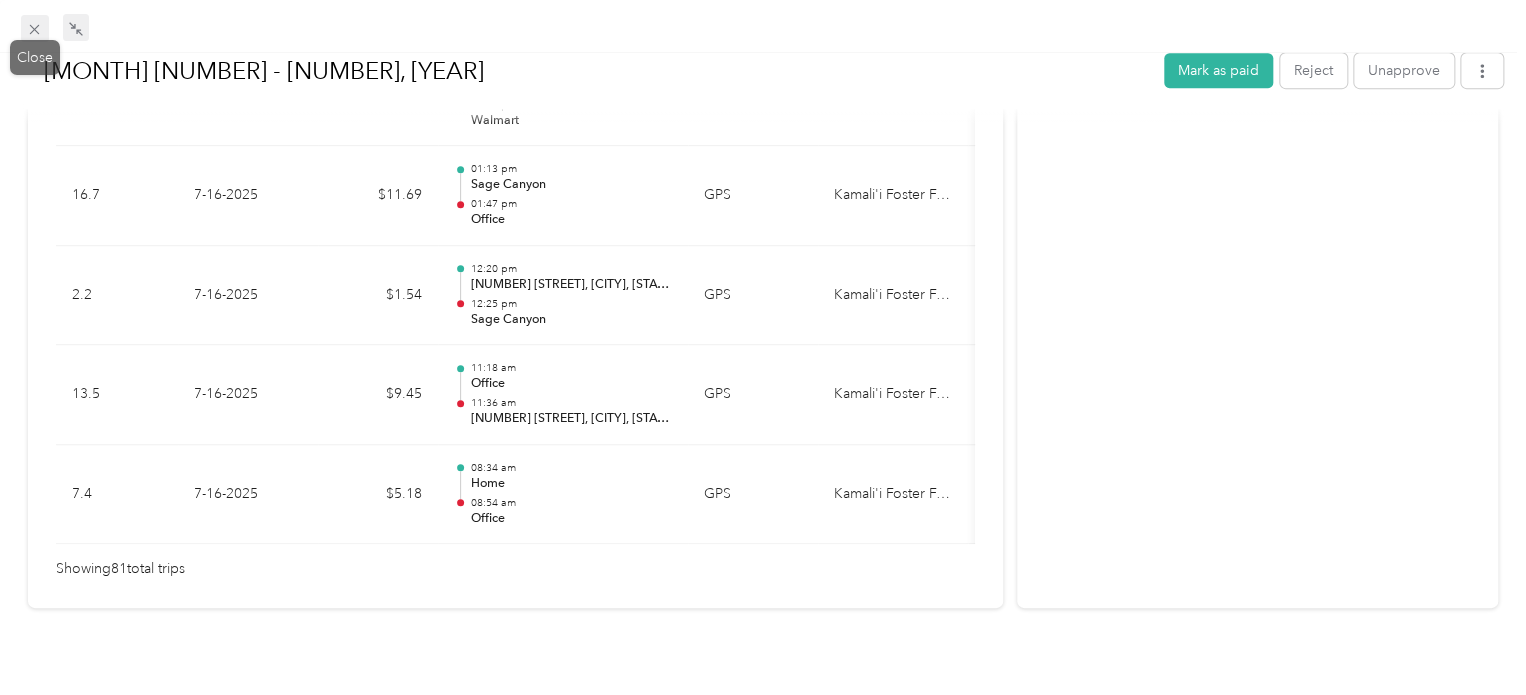 click 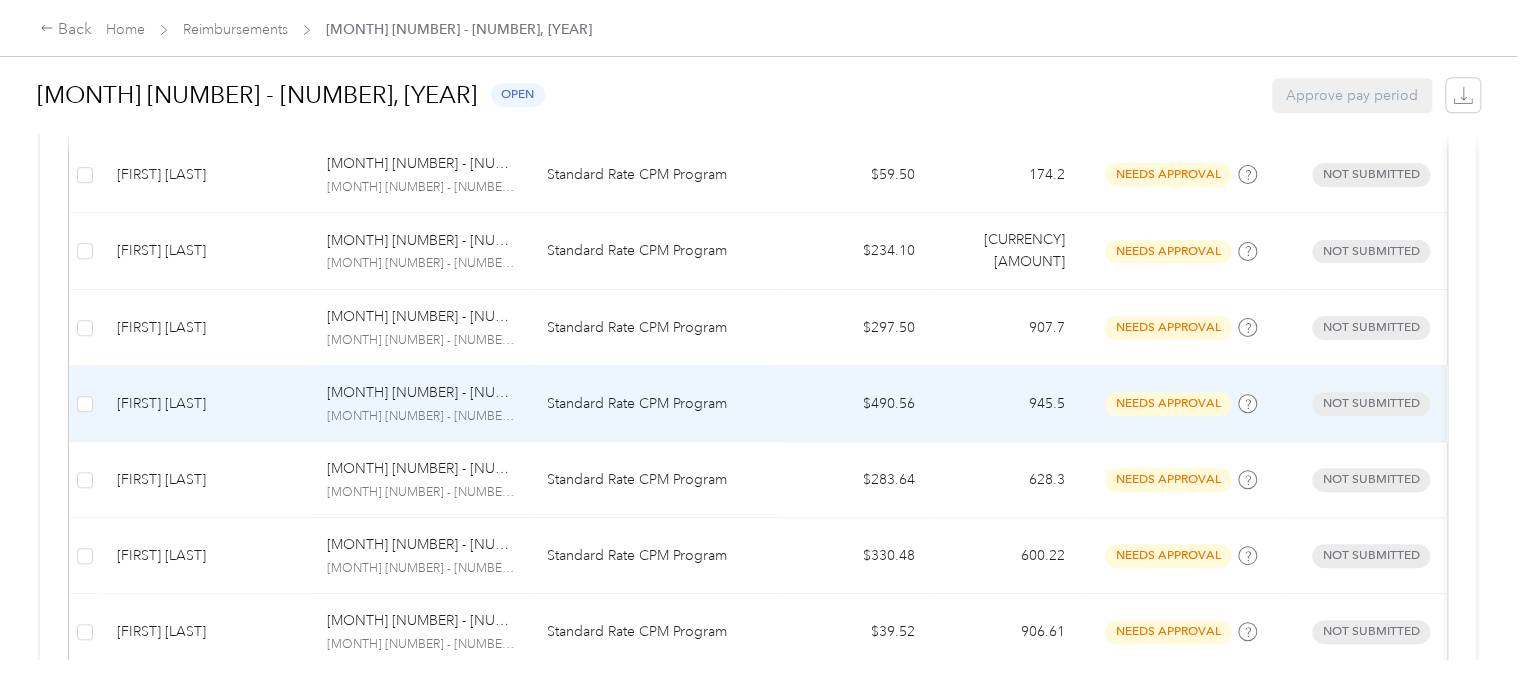 click on "[FIRST] [LAST]" at bounding box center [206, 404] 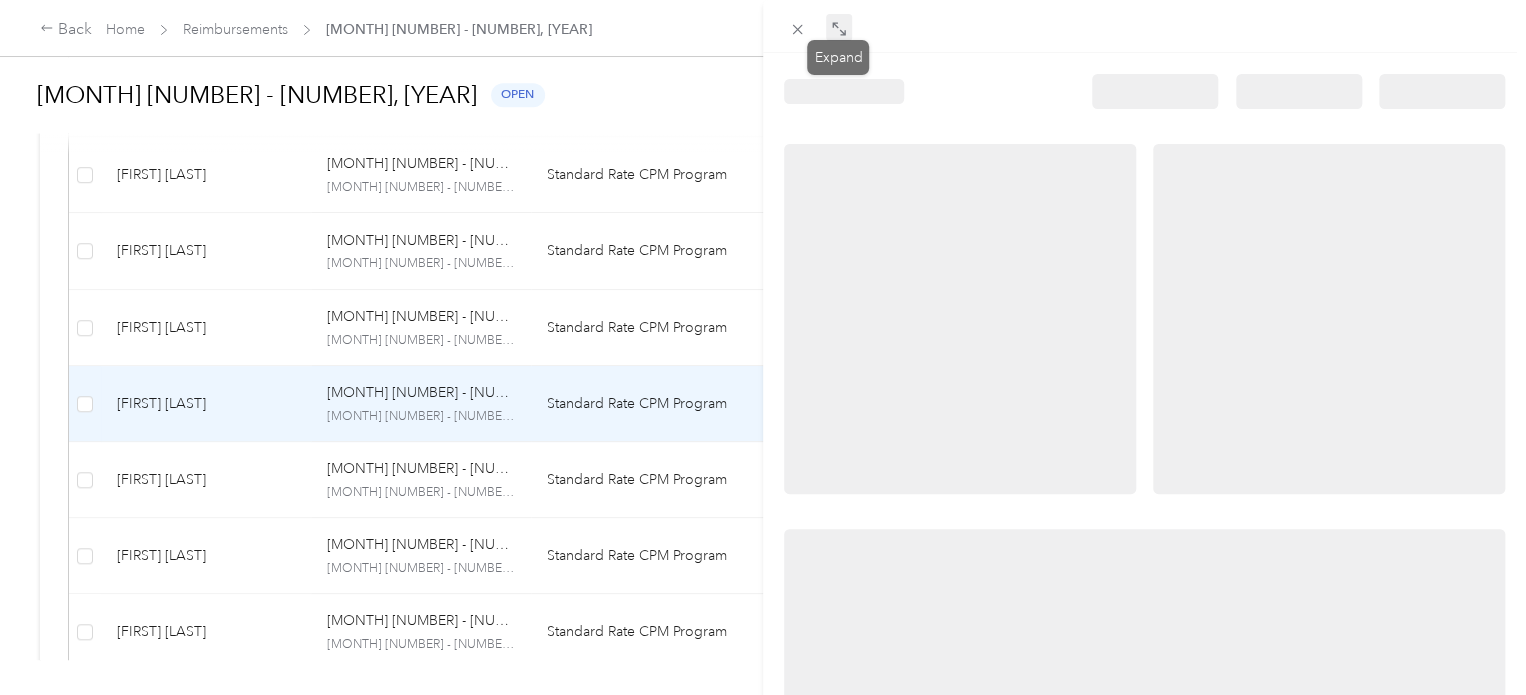 click 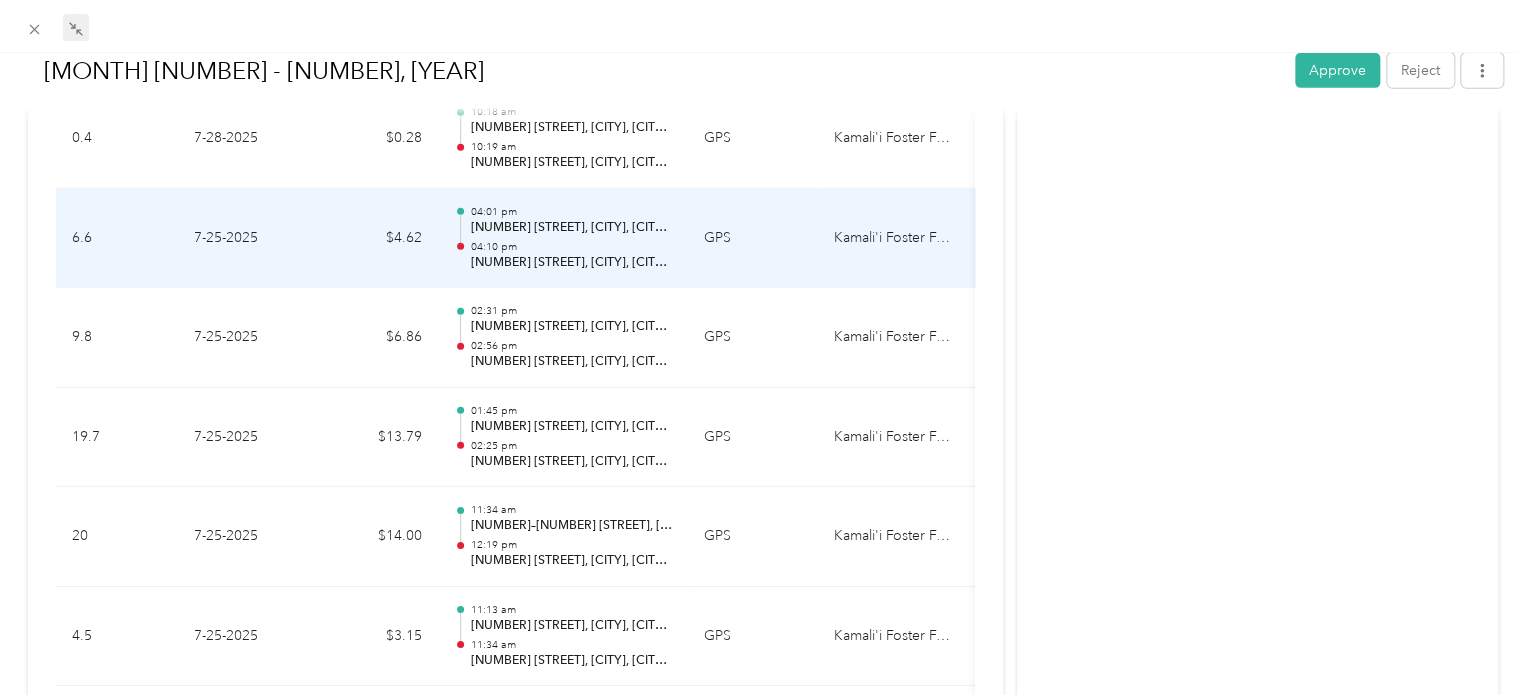 scroll, scrollTop: 2885, scrollLeft: 0, axis: vertical 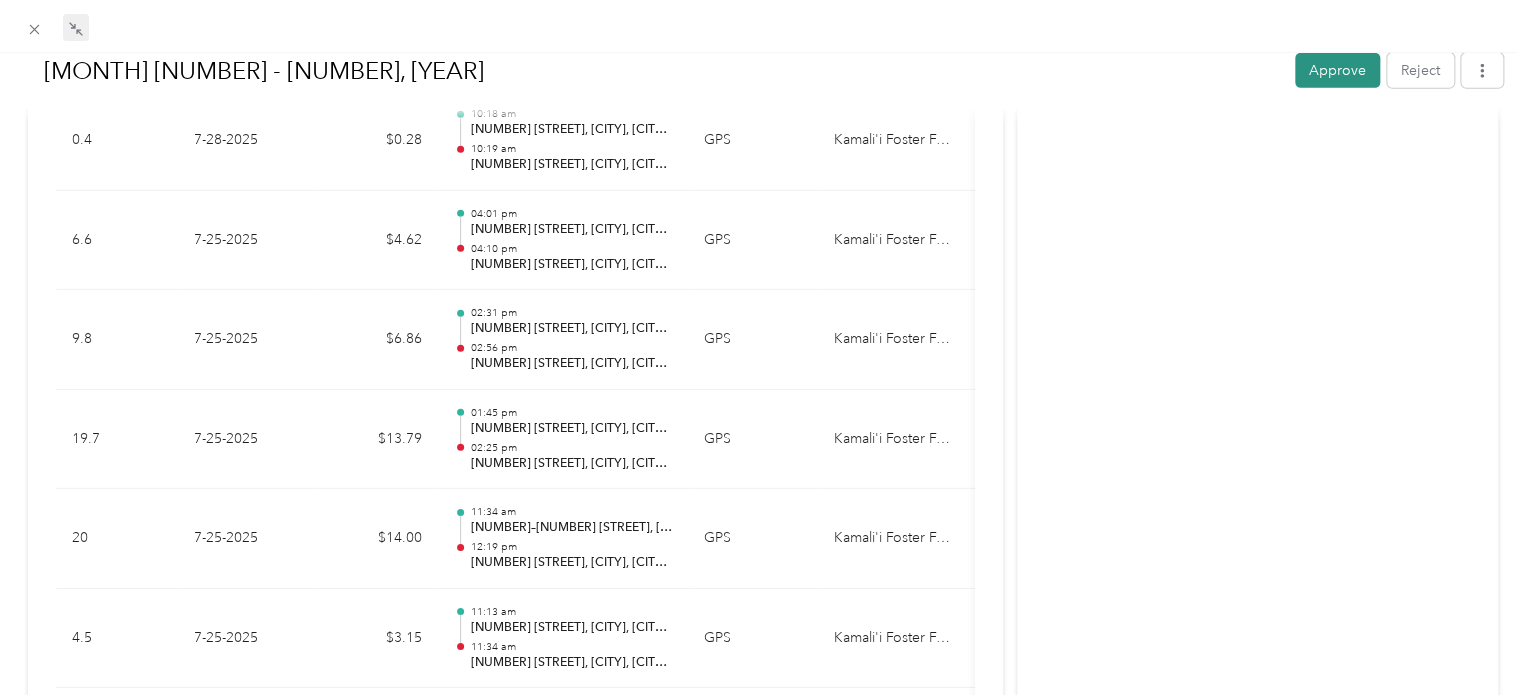 click on "Approve" at bounding box center [1337, 70] 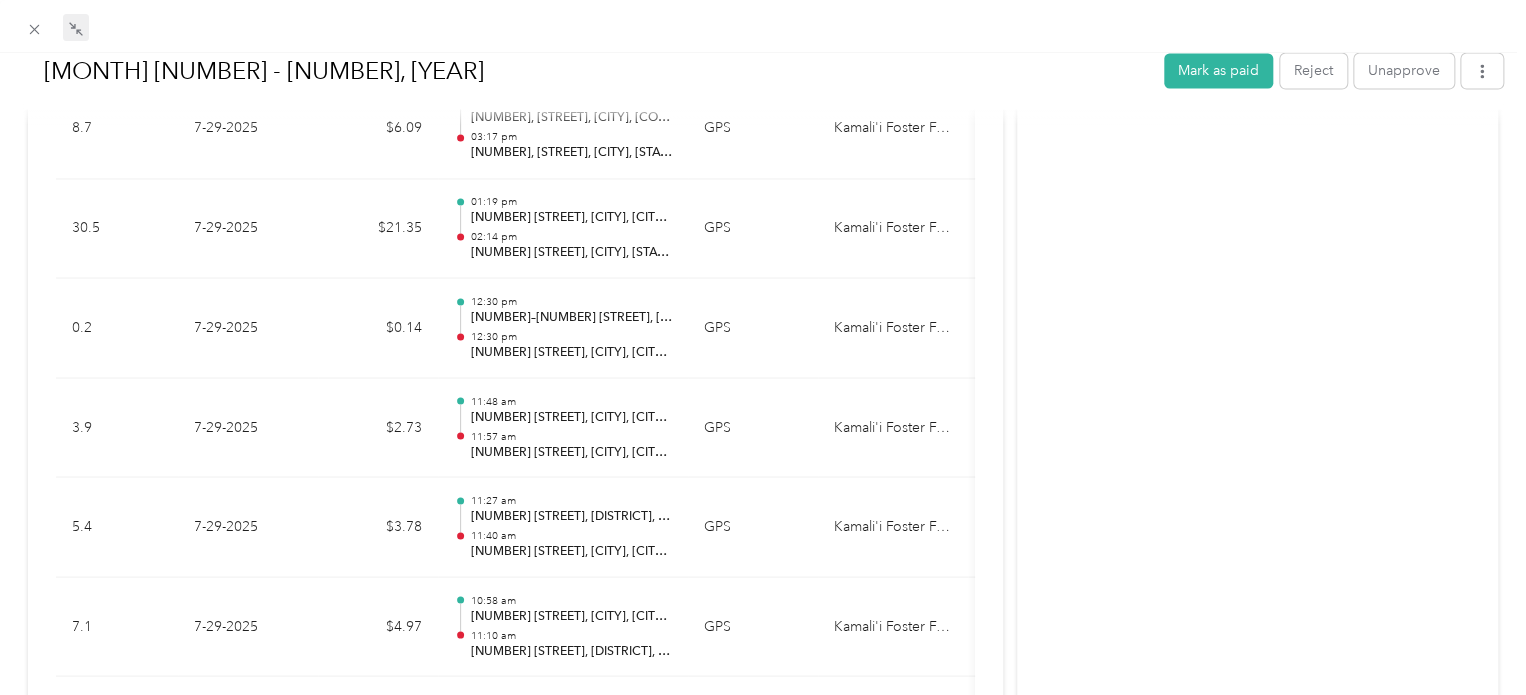 scroll, scrollTop: 1696, scrollLeft: 0, axis: vertical 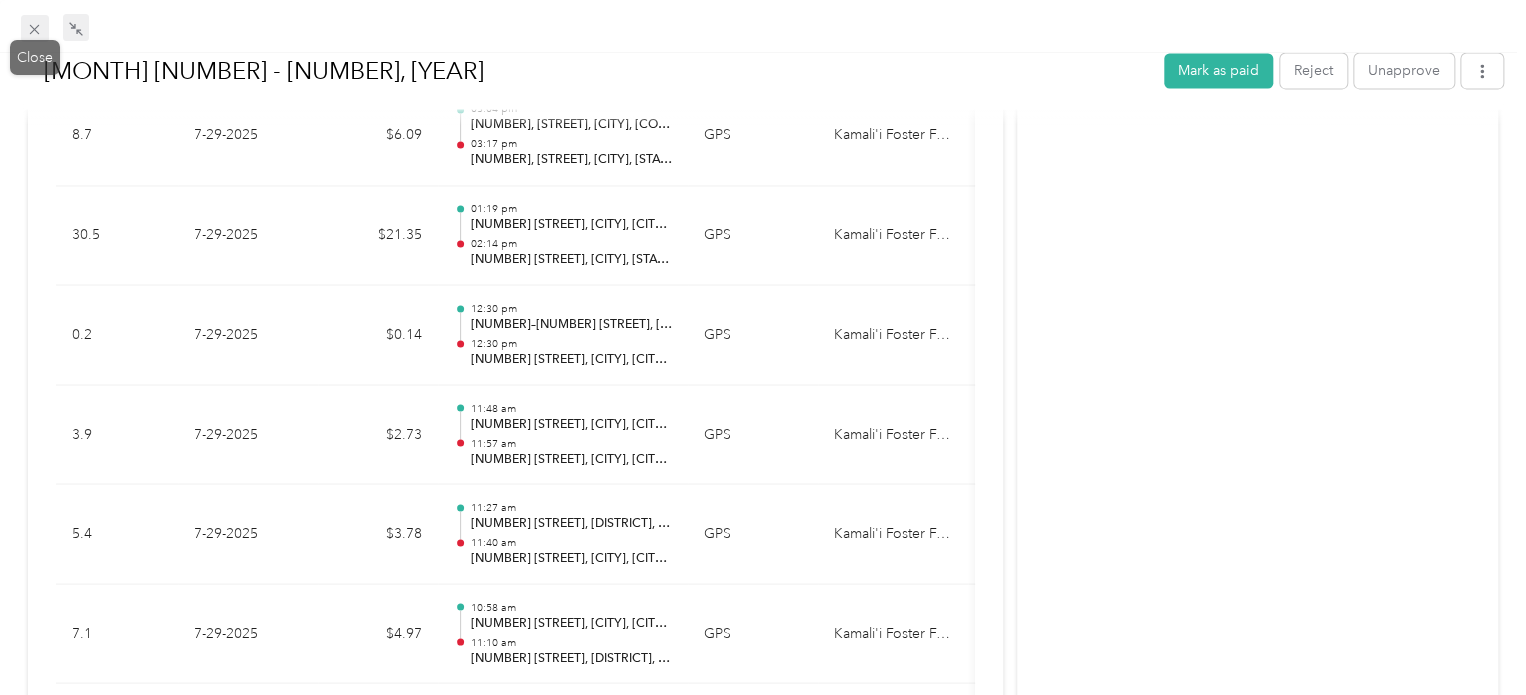 click 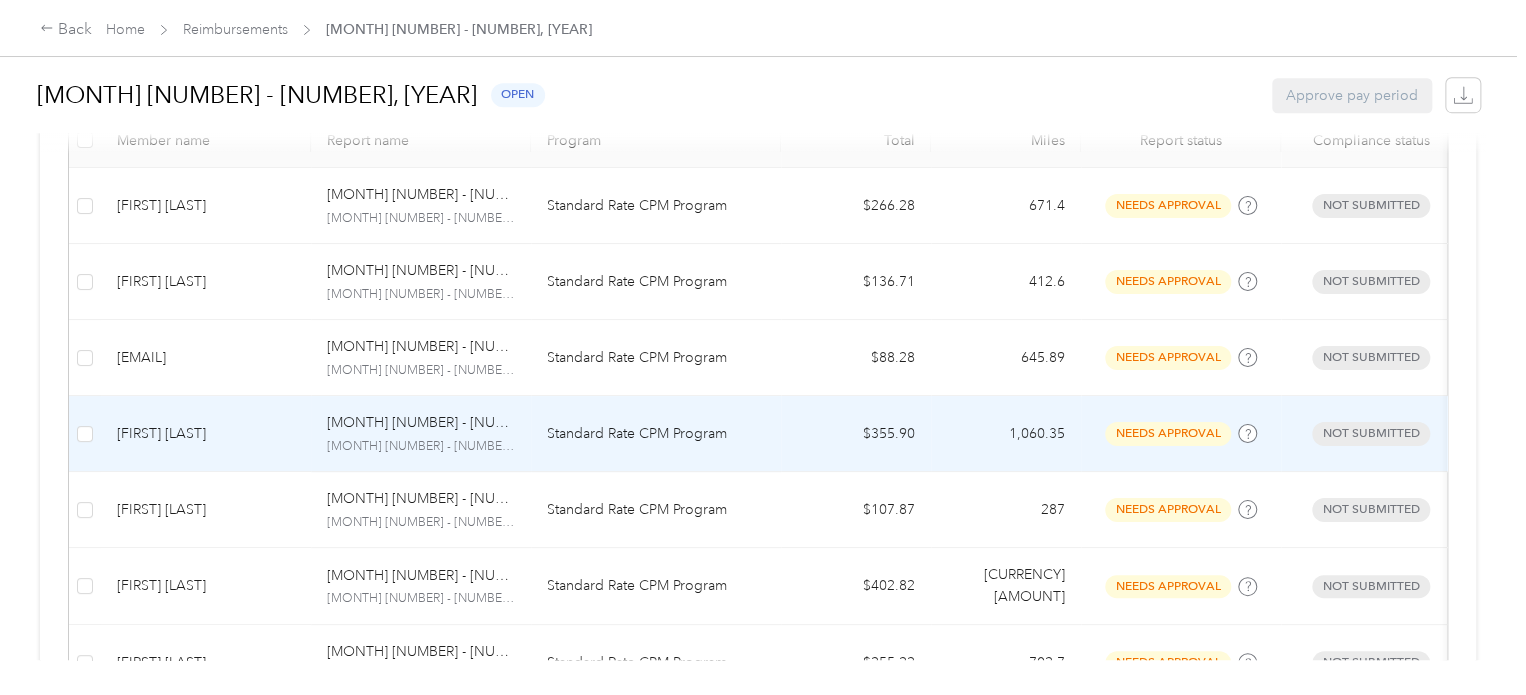 scroll, scrollTop: 548, scrollLeft: 0, axis: vertical 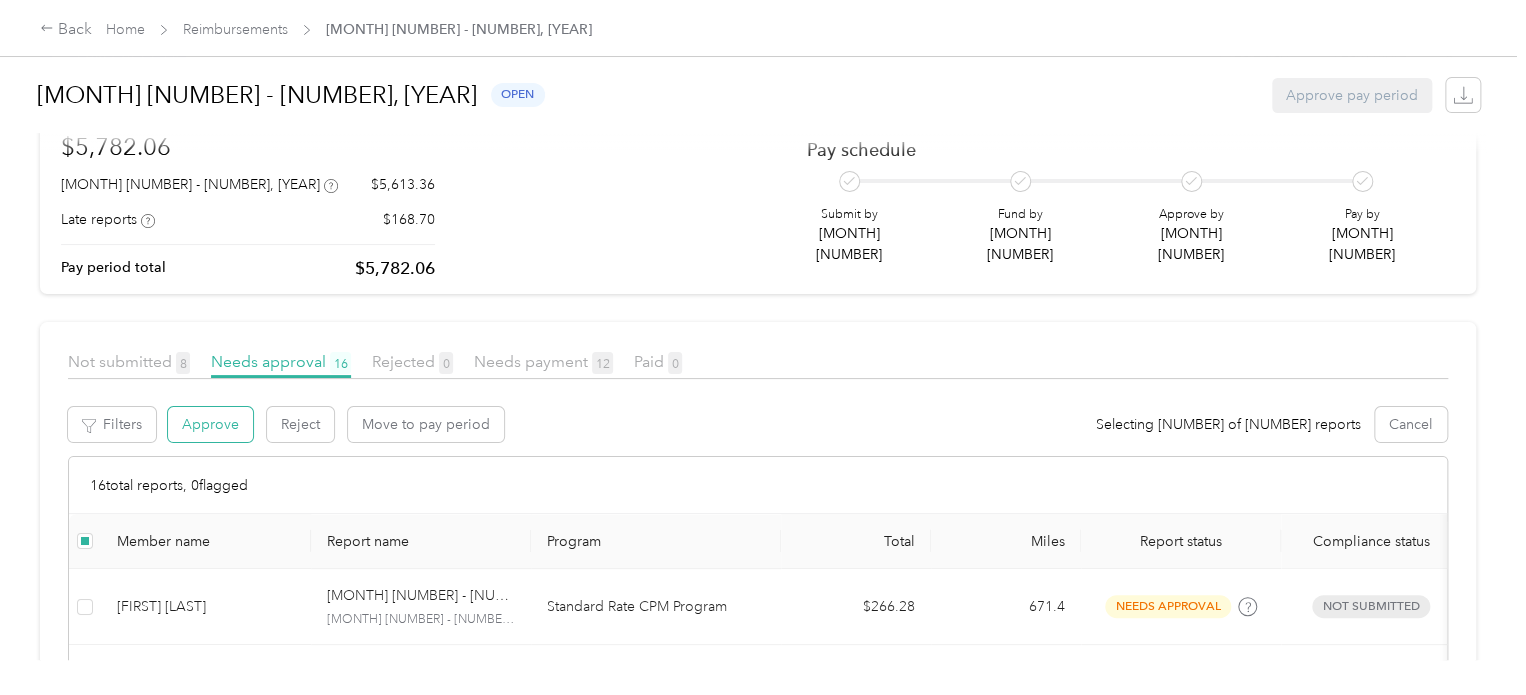 click on "Approve" at bounding box center (210, 424) 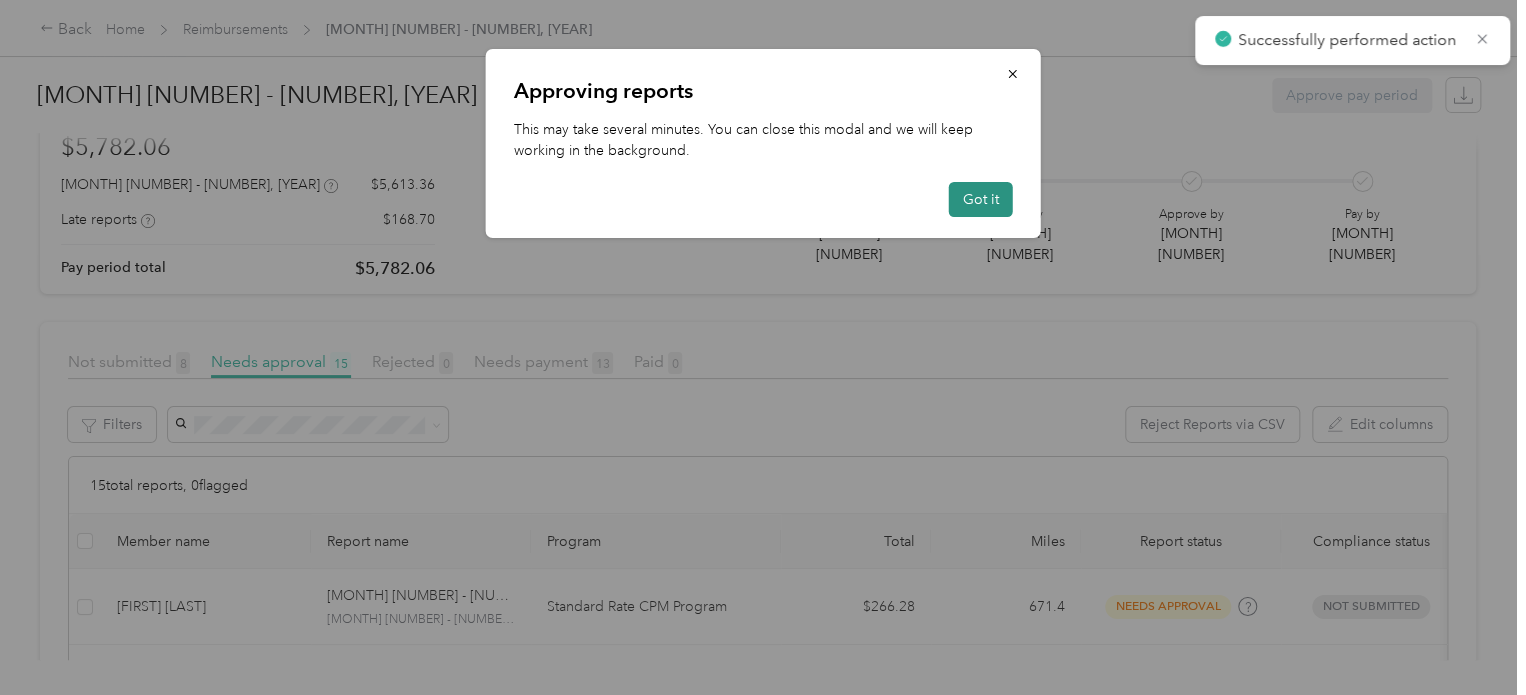 click on "Got it" at bounding box center [981, 199] 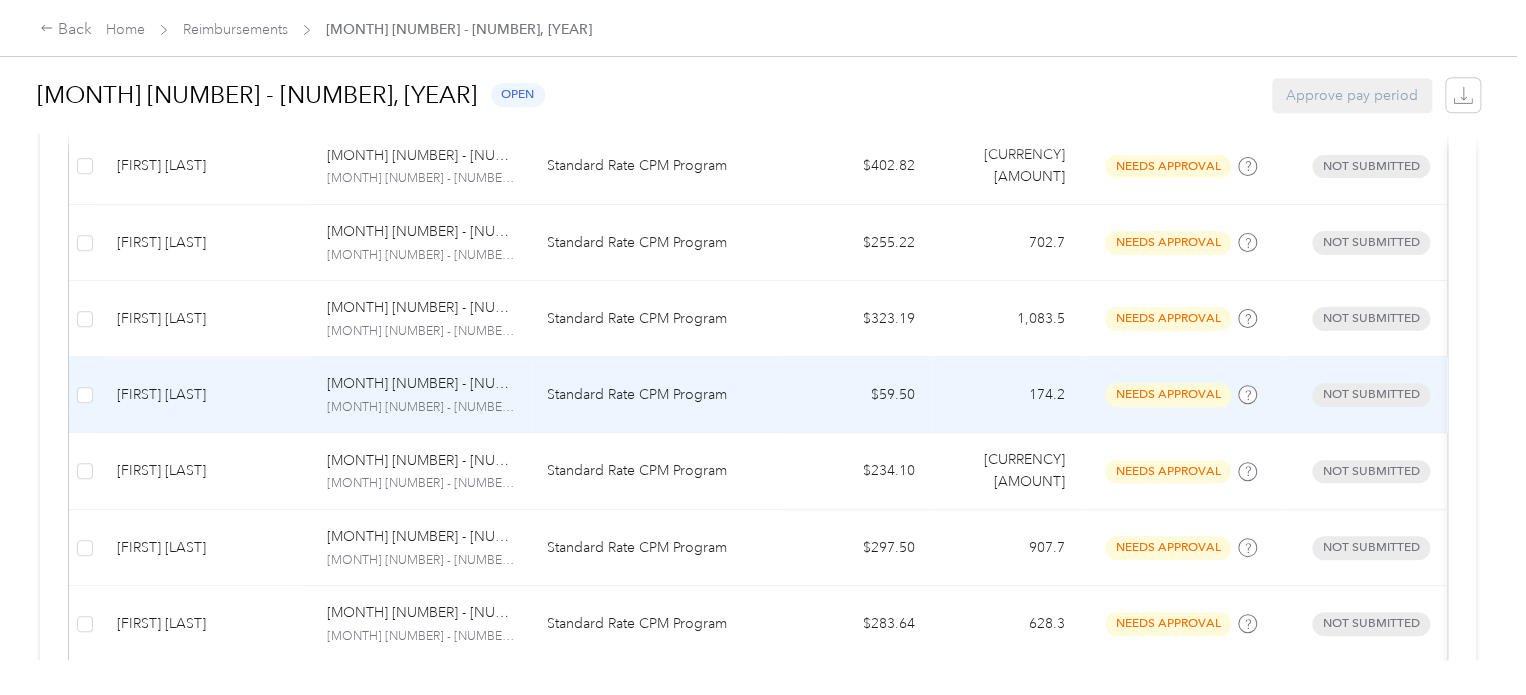 scroll, scrollTop: 970, scrollLeft: 0, axis: vertical 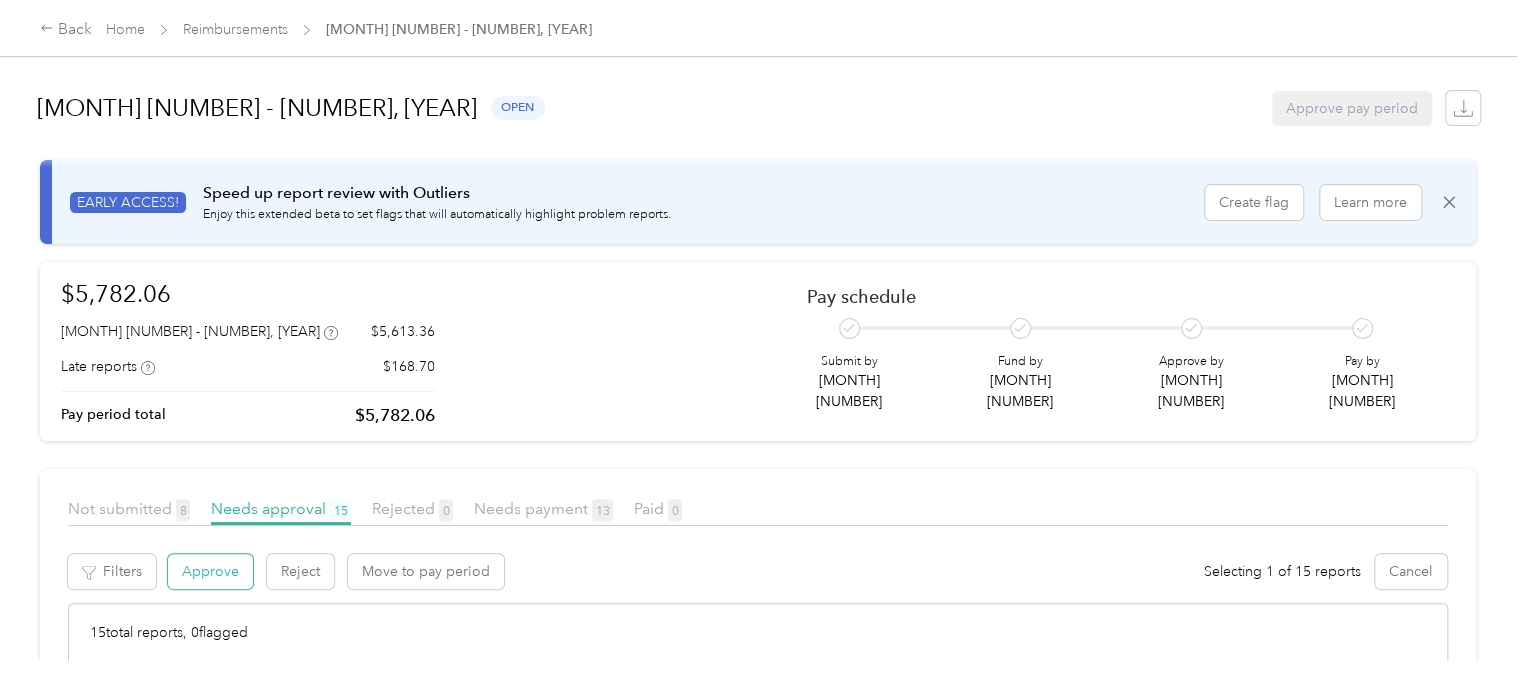 click on "Approve" at bounding box center (210, 571) 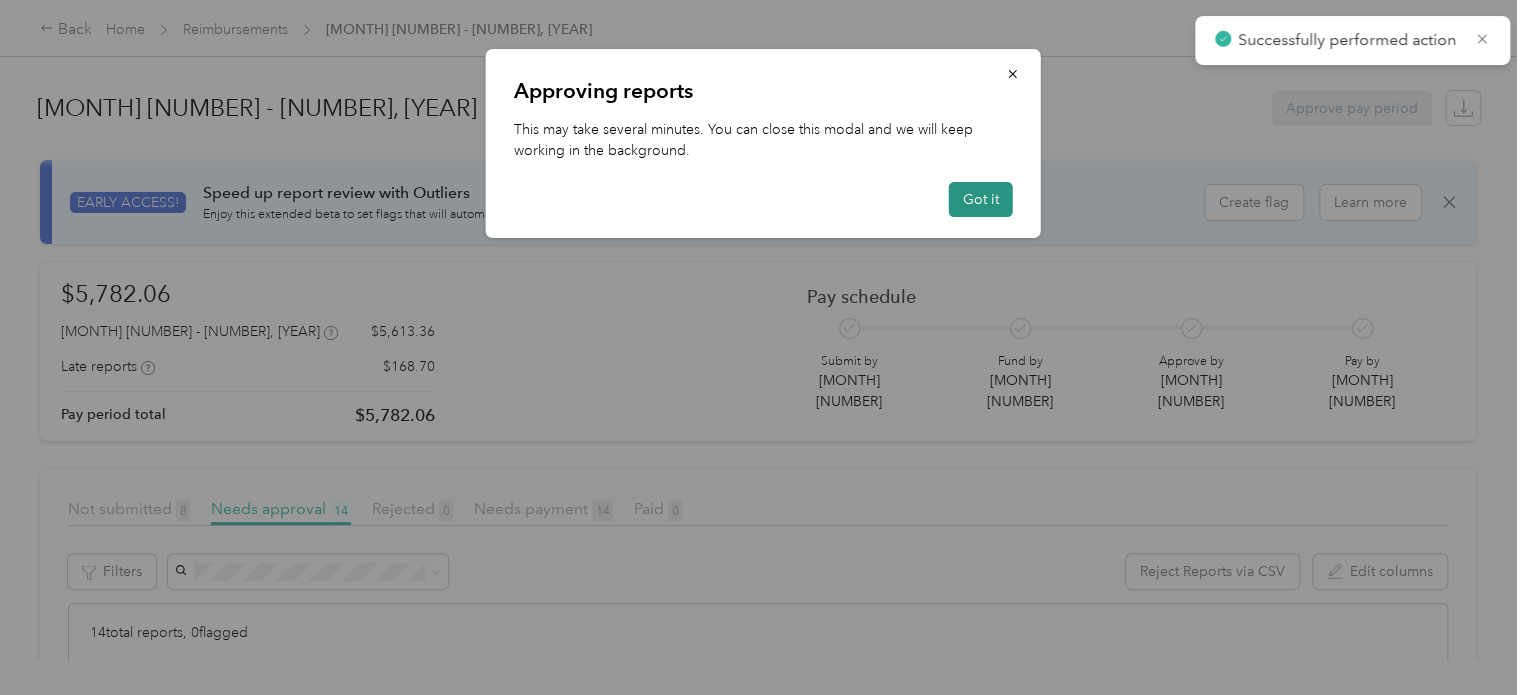 click on "Got it" at bounding box center (981, 199) 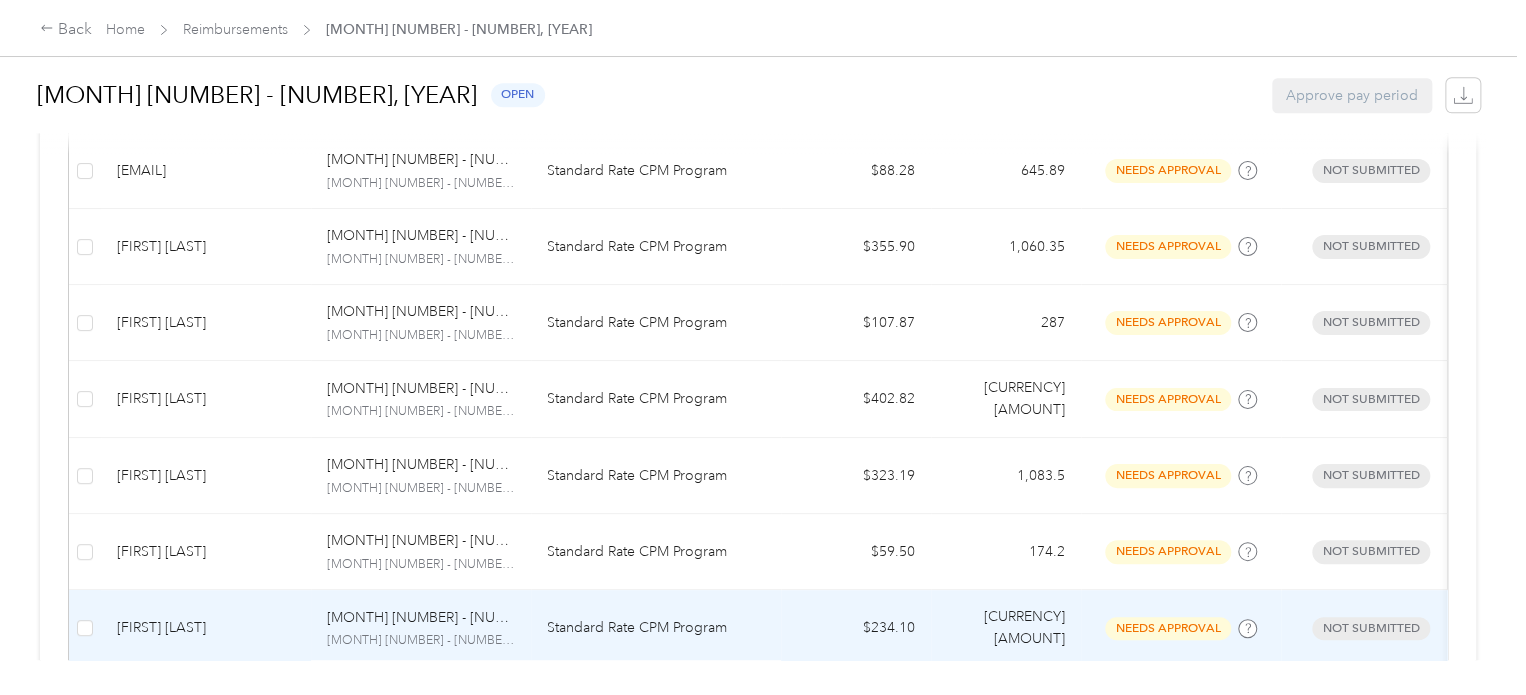 scroll, scrollTop: 732, scrollLeft: 0, axis: vertical 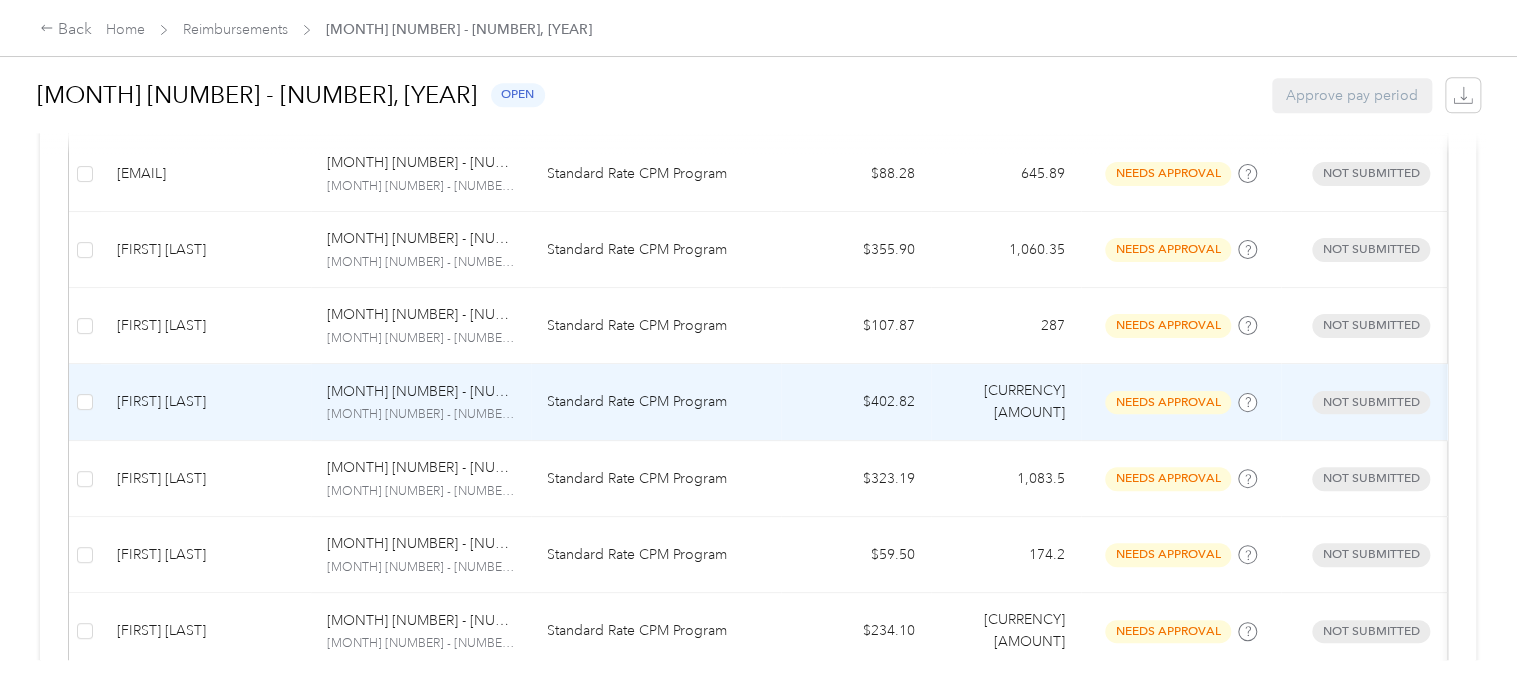 click on "[FIRST] [LAST]" at bounding box center [206, 402] 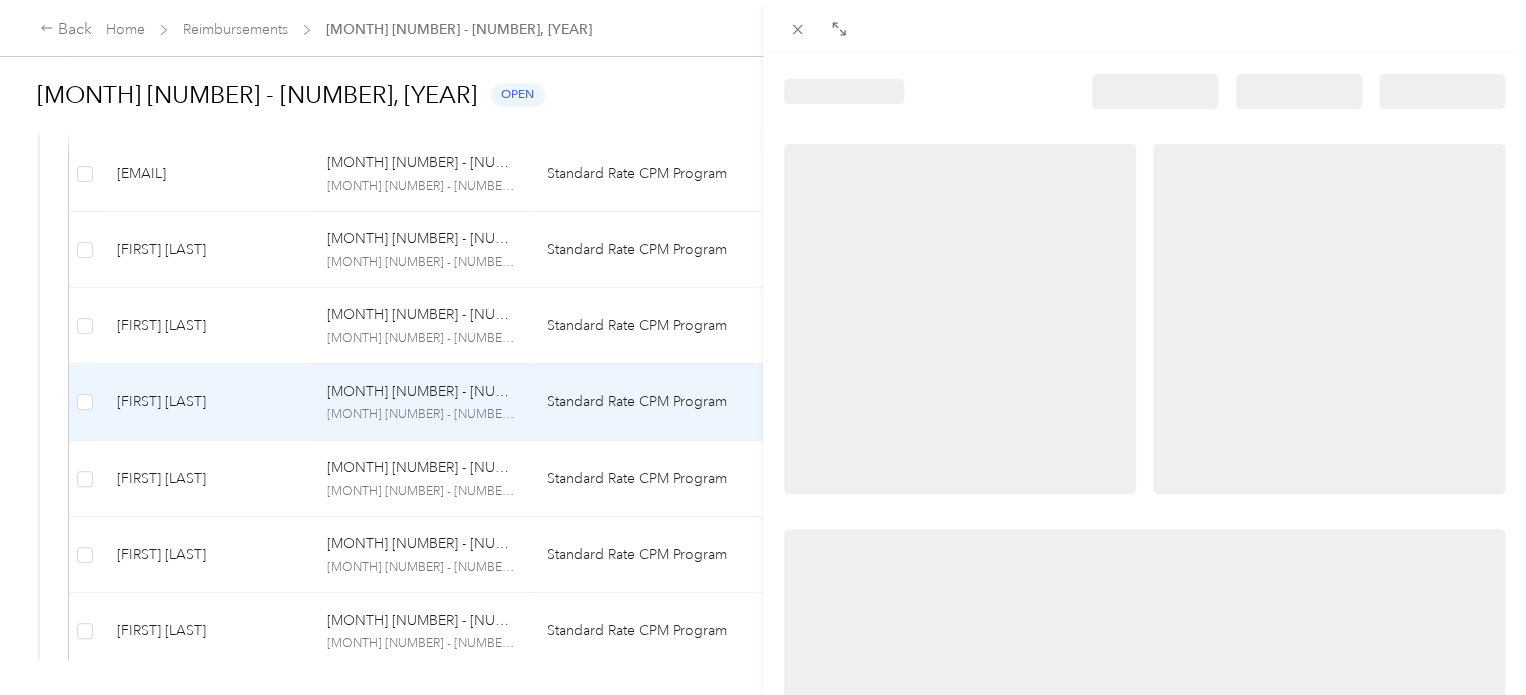 click at bounding box center (763, 347) 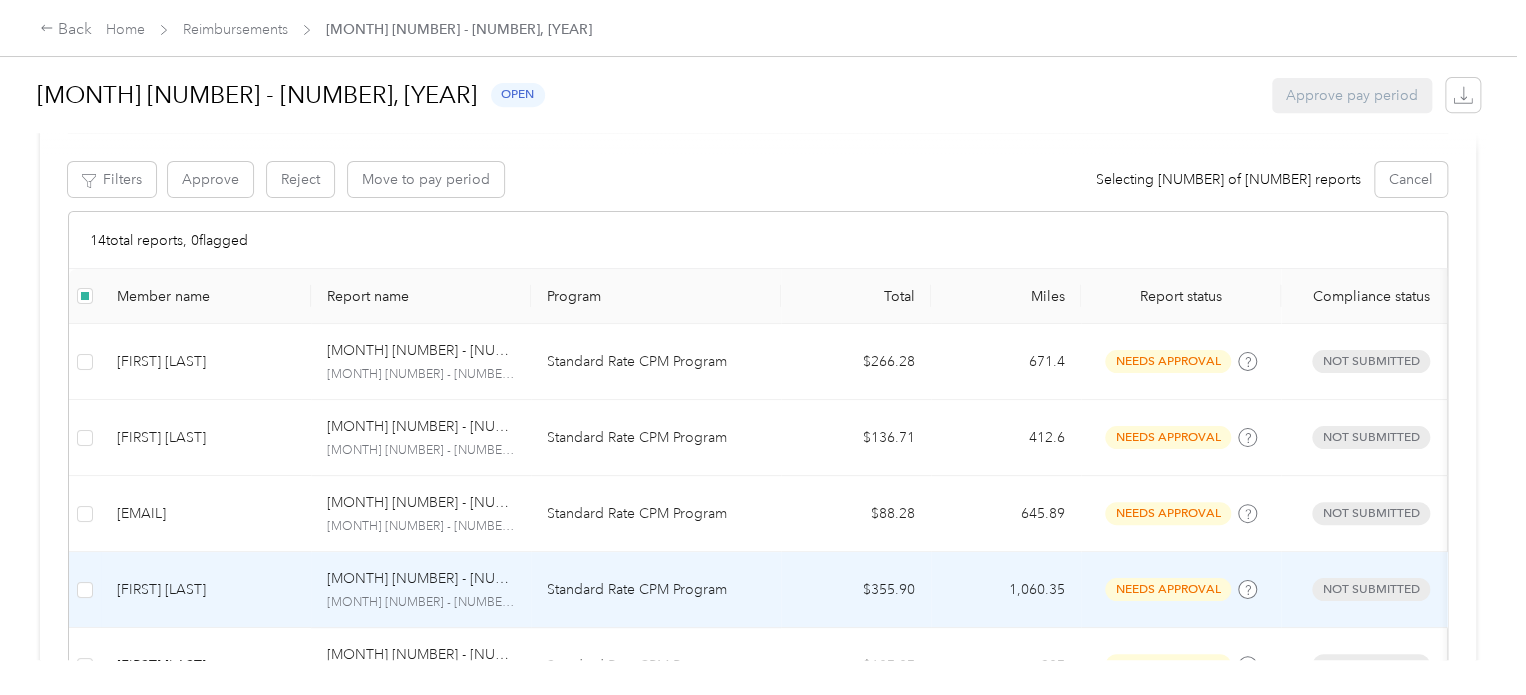 scroll, scrollTop: 391, scrollLeft: 0, axis: vertical 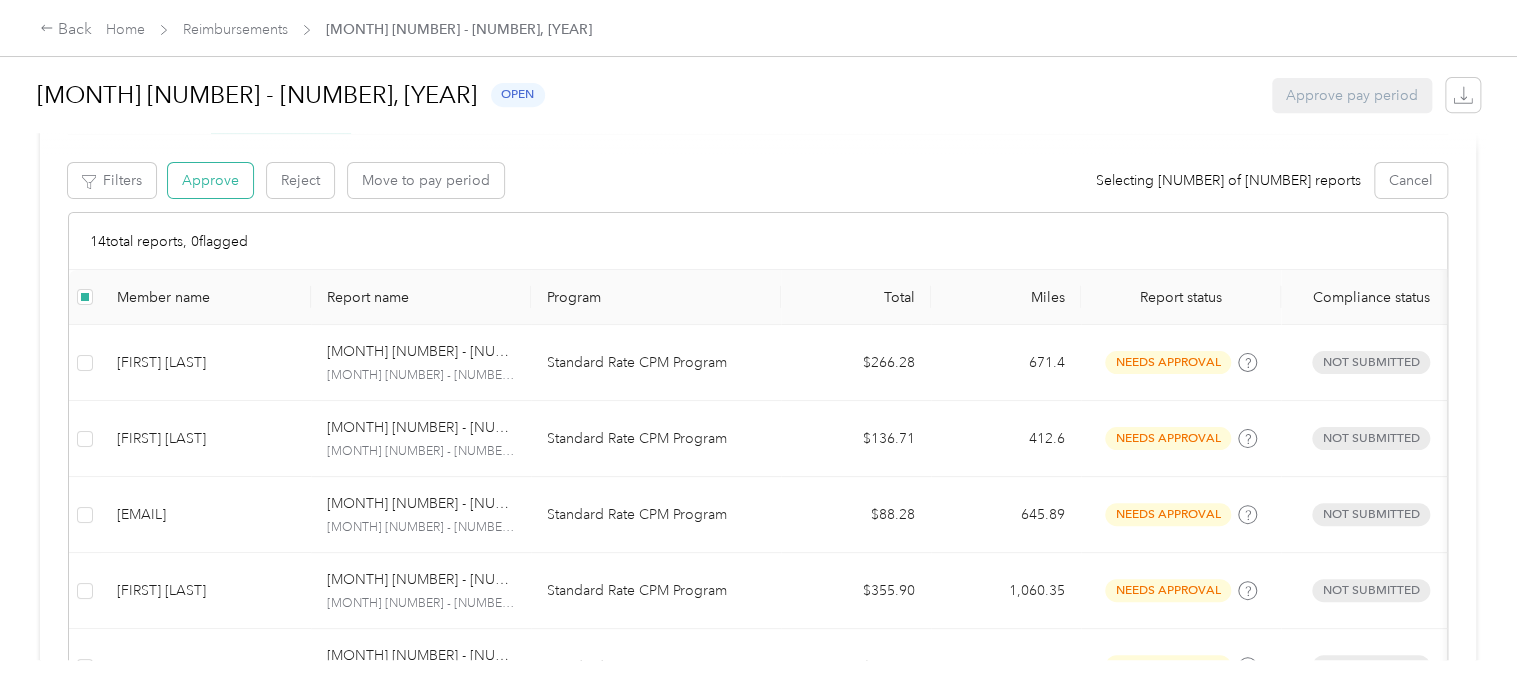 click on "Approve" at bounding box center (210, 180) 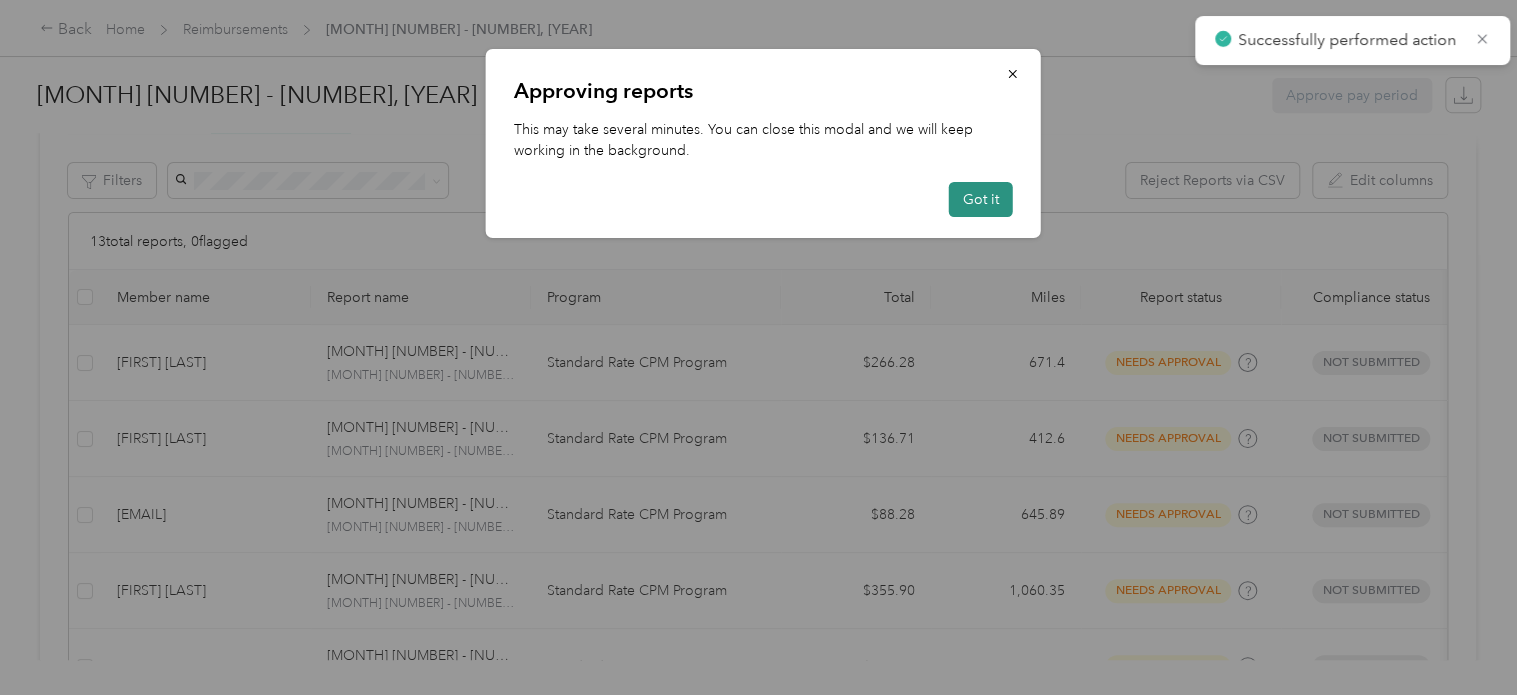 click on "Got it" at bounding box center [981, 199] 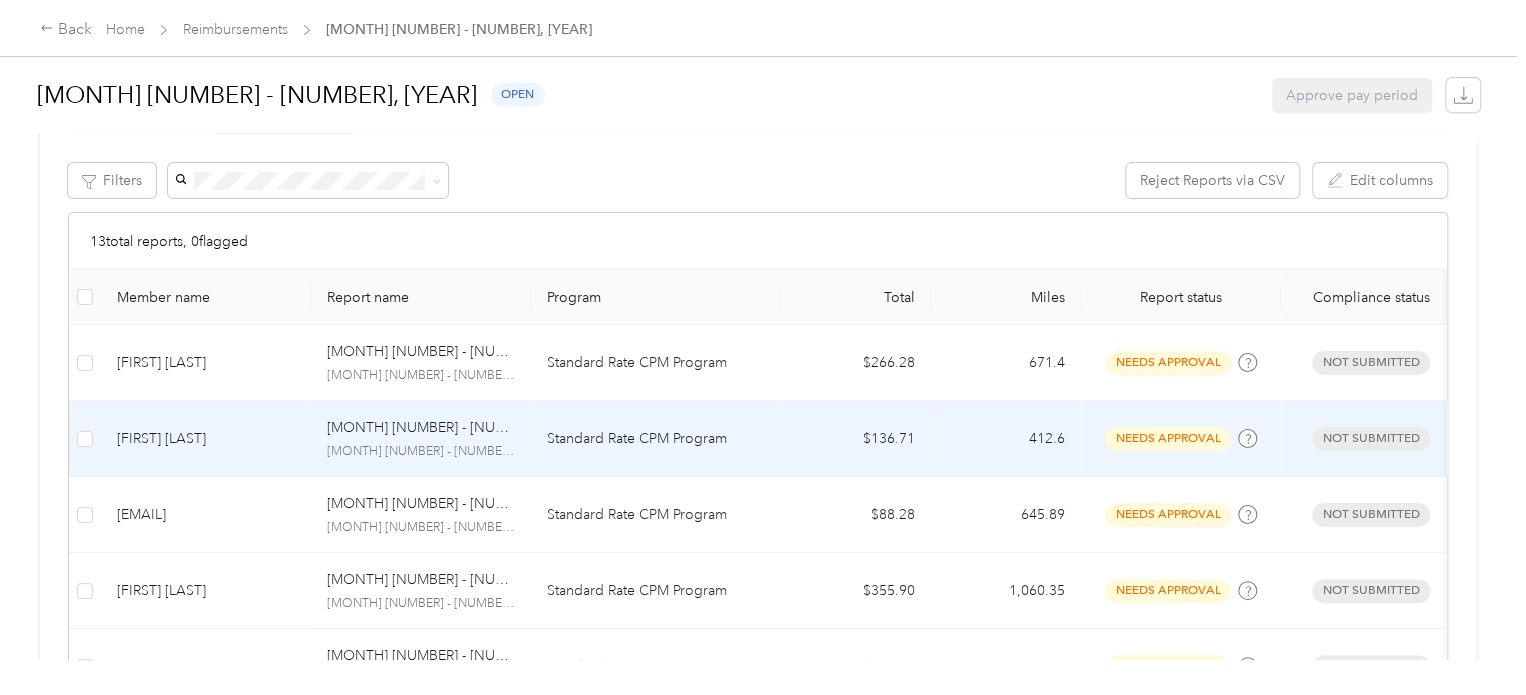 click on "Standard Rate CPM Program" at bounding box center (656, 439) 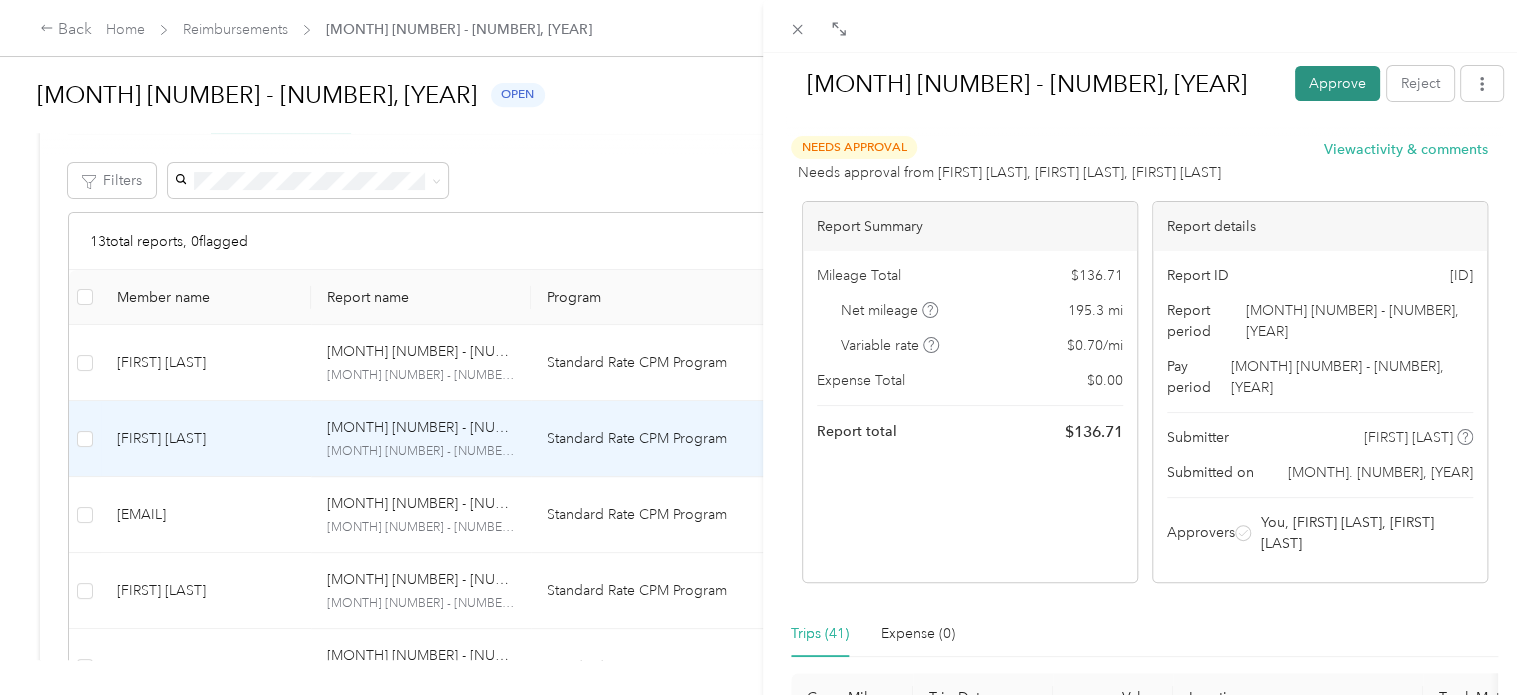 click on "Approve" at bounding box center [1337, 83] 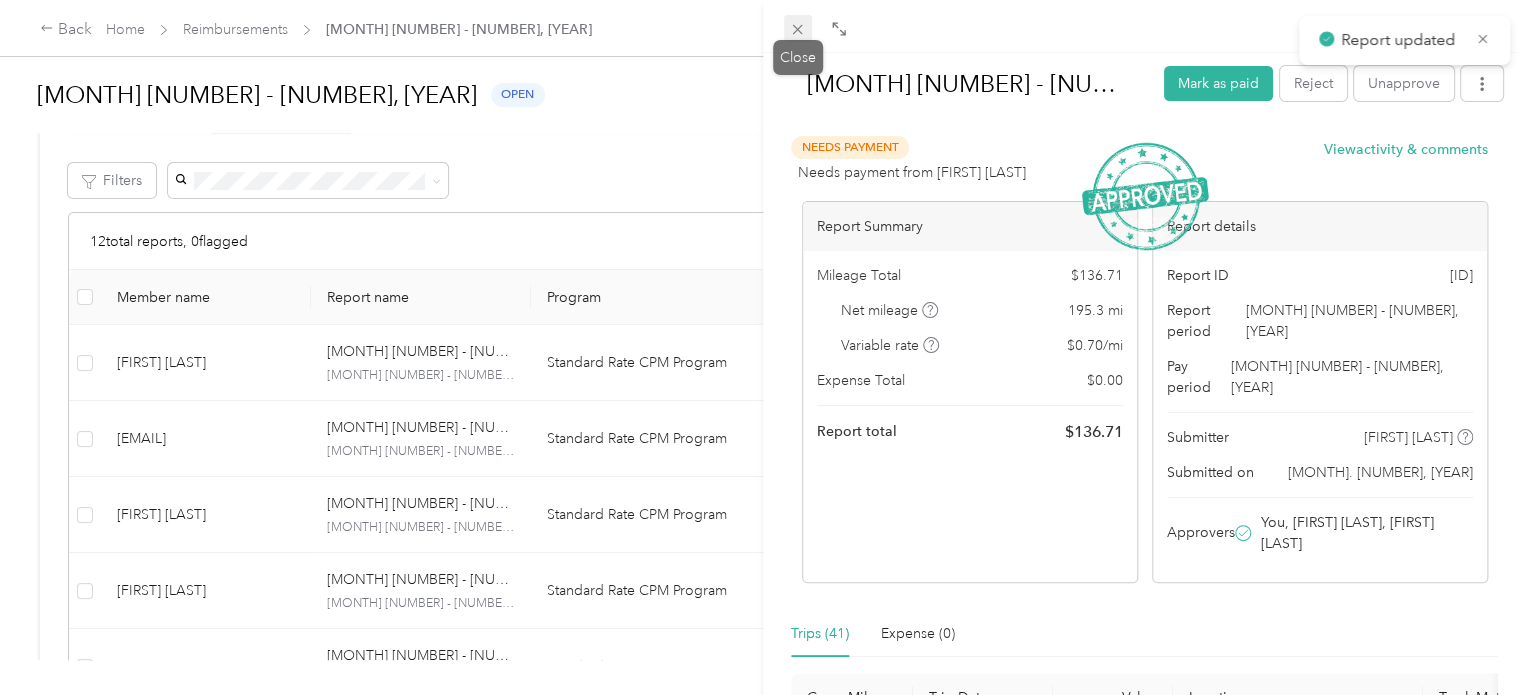 click 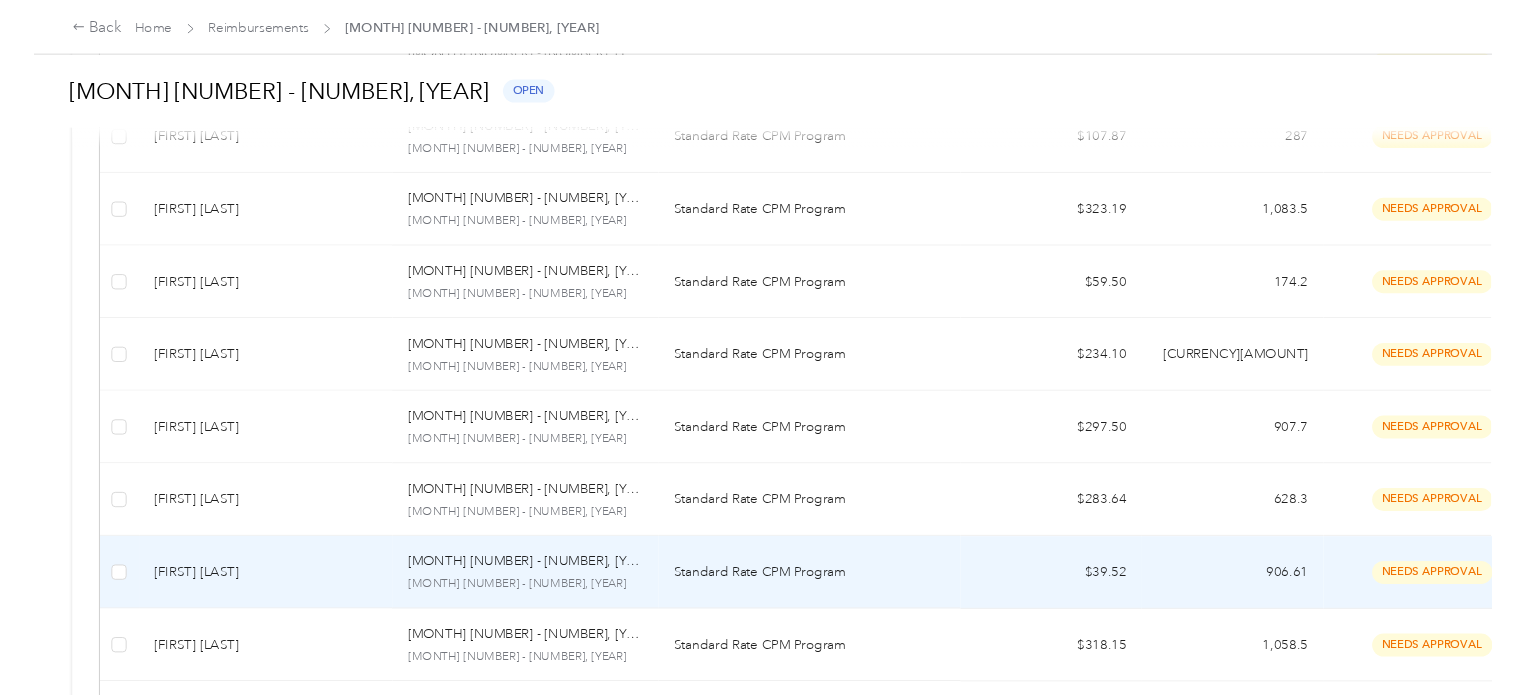 scroll, scrollTop: 839, scrollLeft: 0, axis: vertical 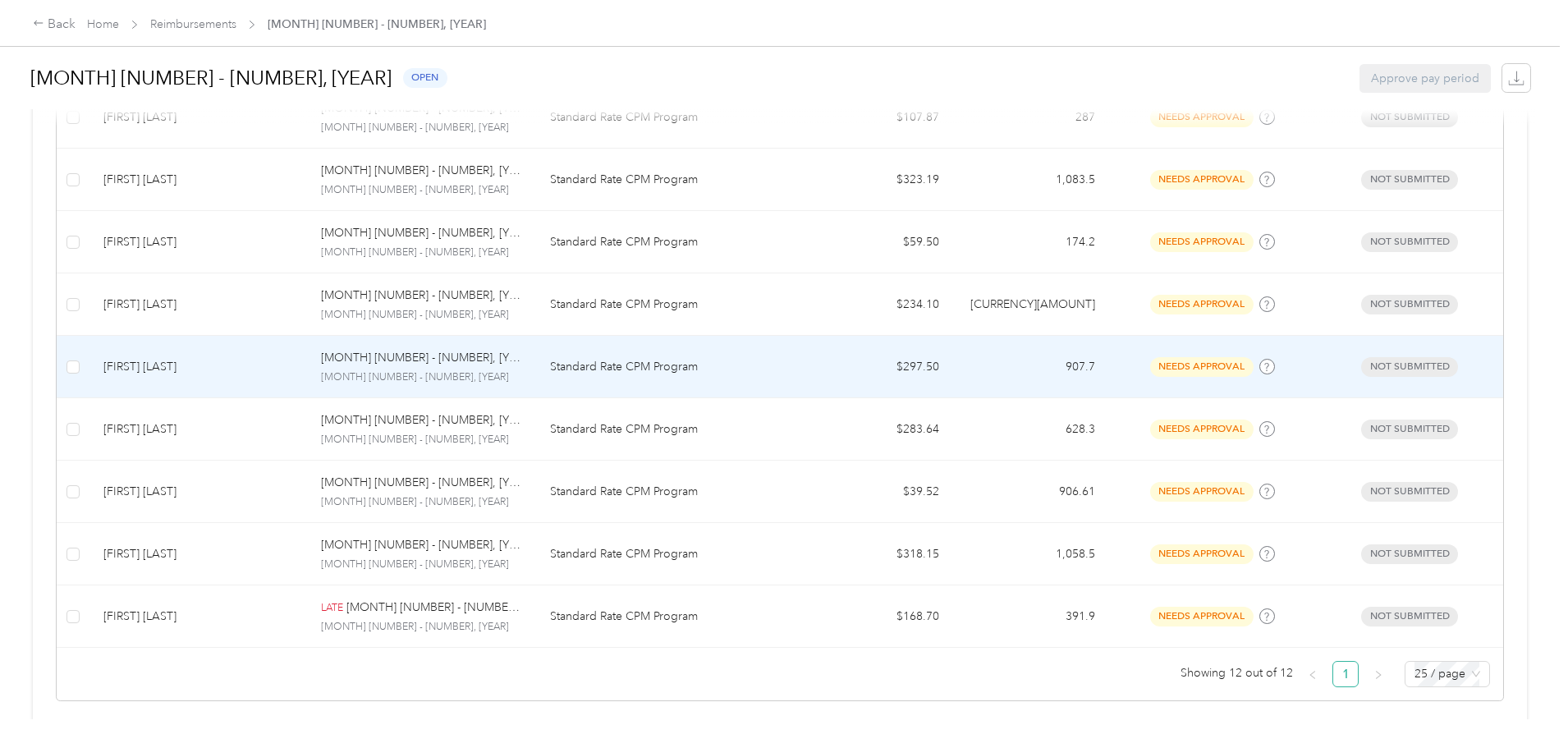click on "Standard Rate CPM Program" at bounding box center [667, 242] 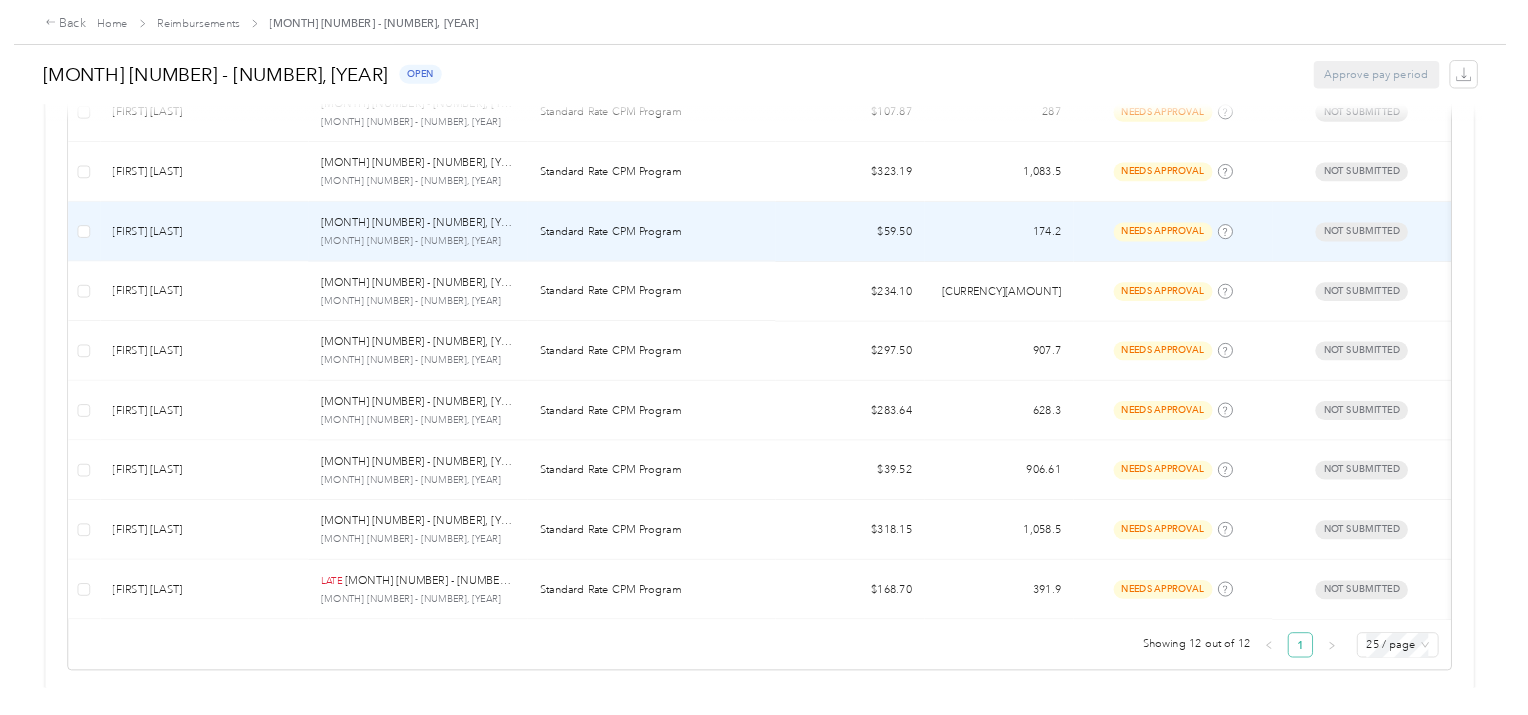 scroll, scrollTop: 839, scrollLeft: 0, axis: vertical 